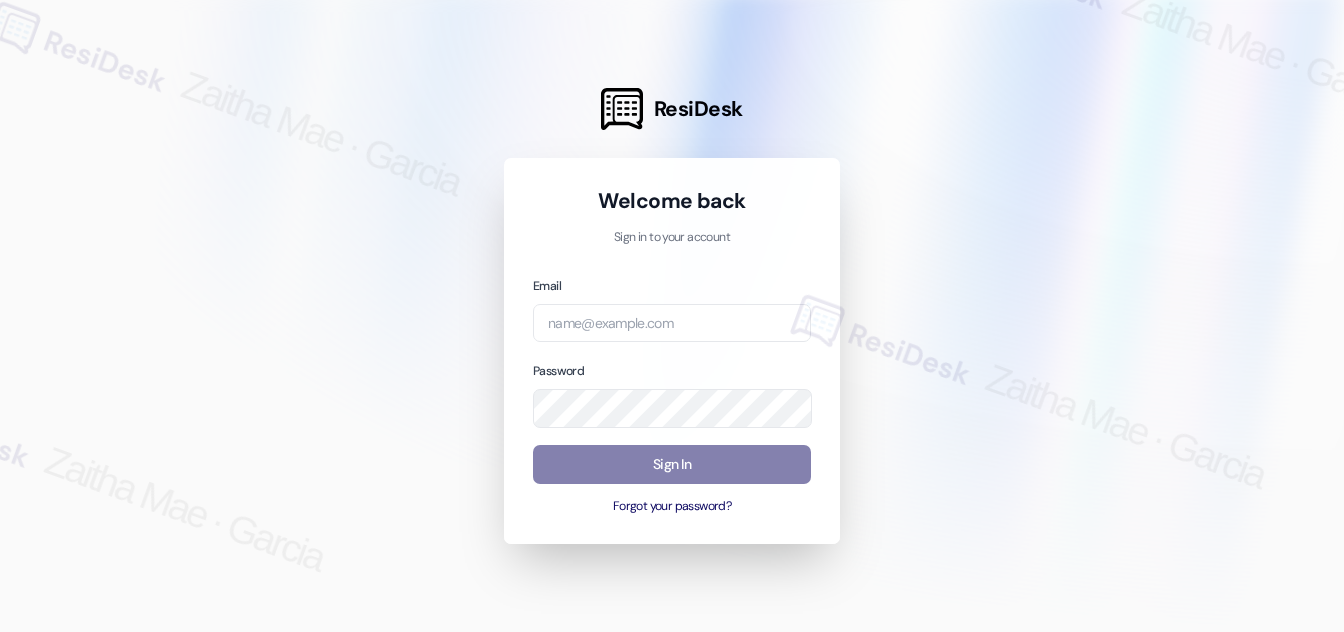 scroll, scrollTop: 0, scrollLeft: 0, axis: both 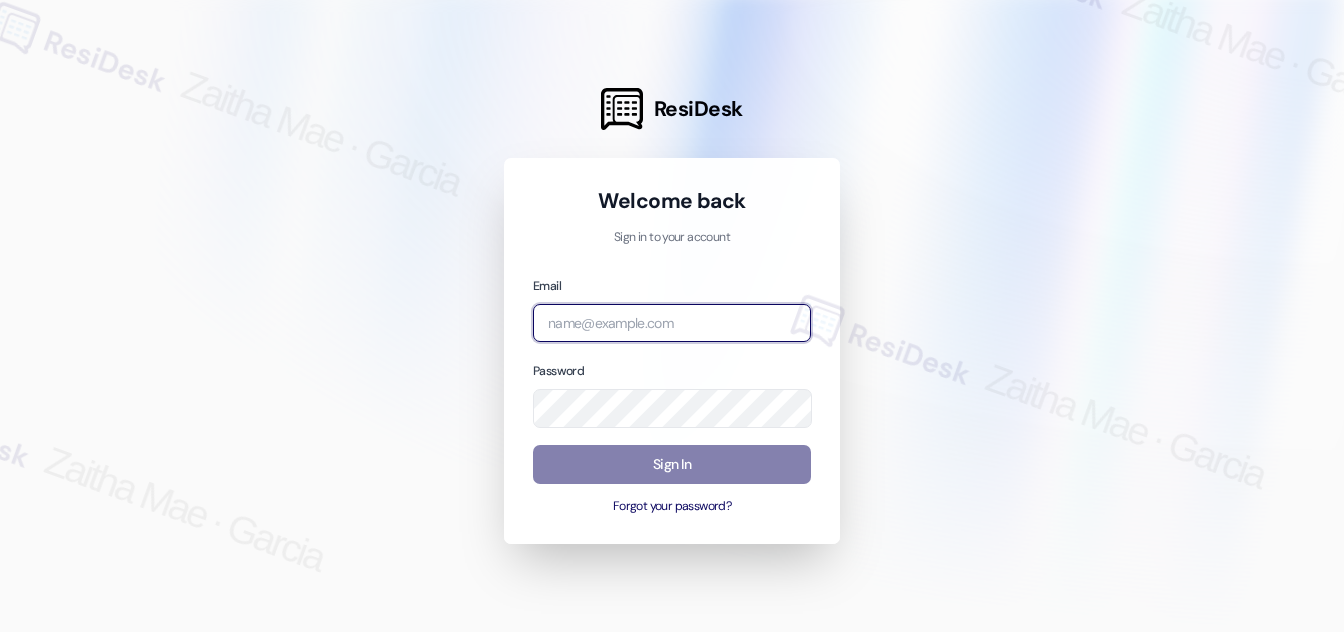 click at bounding box center [672, 323] 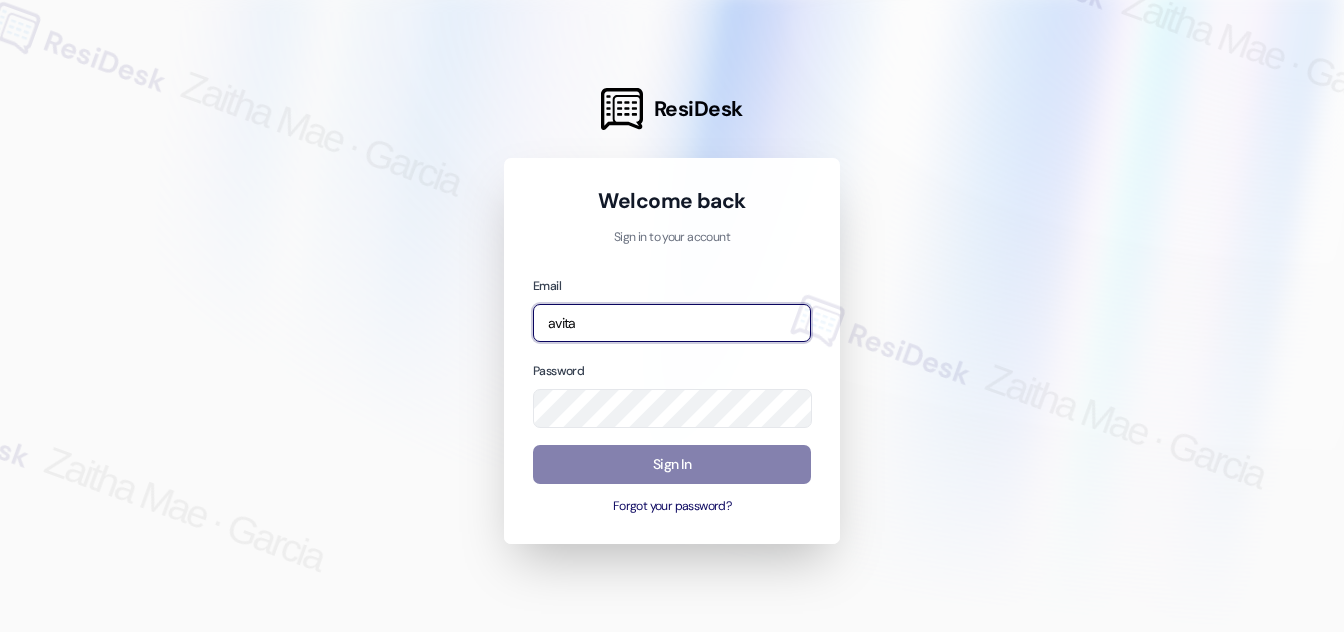 type on "automated-surveys-avita_formerly_regency-zaitha.mae.garcia@avita_formerly_regency.com" 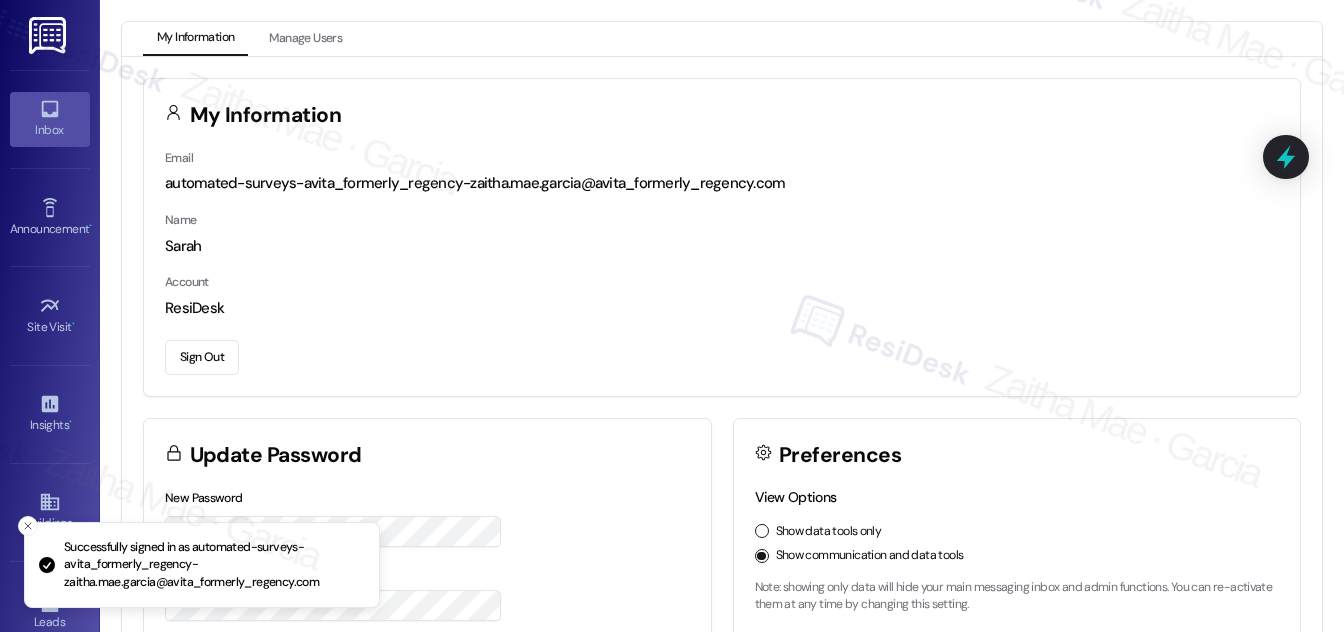 click on "Inbox" at bounding box center [50, 130] 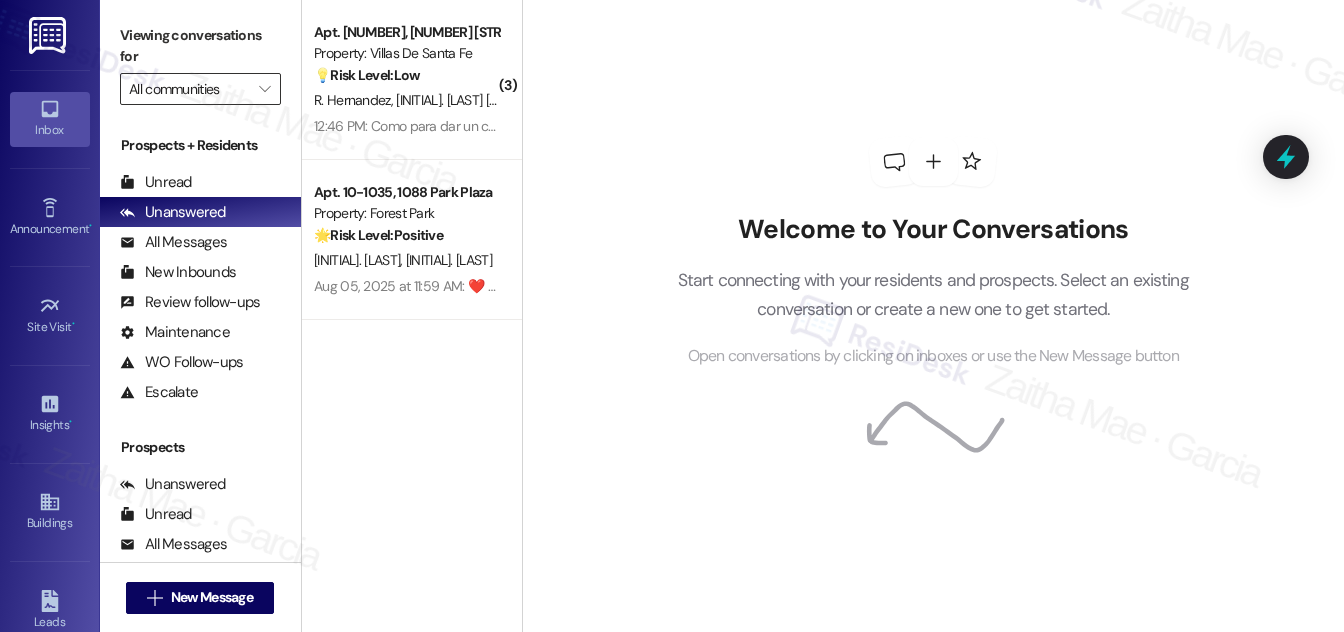 click on "All communities" at bounding box center (189, 89) 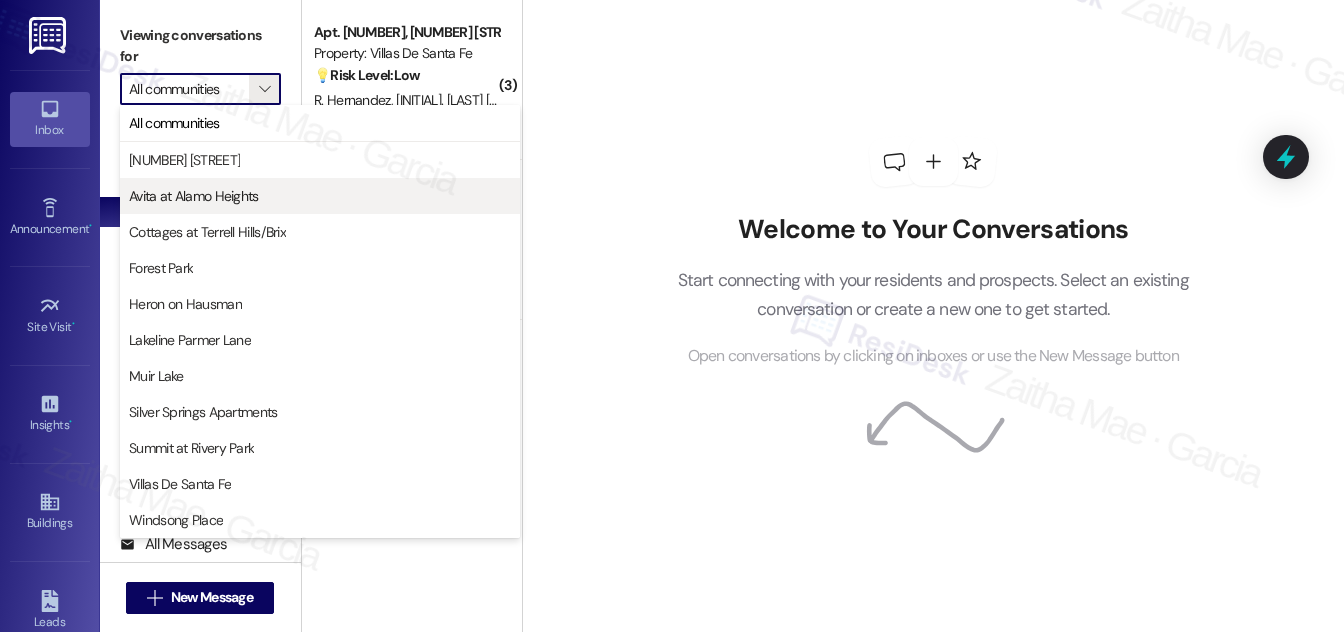 click on "Avita at Alamo Heights" at bounding box center [194, 196] 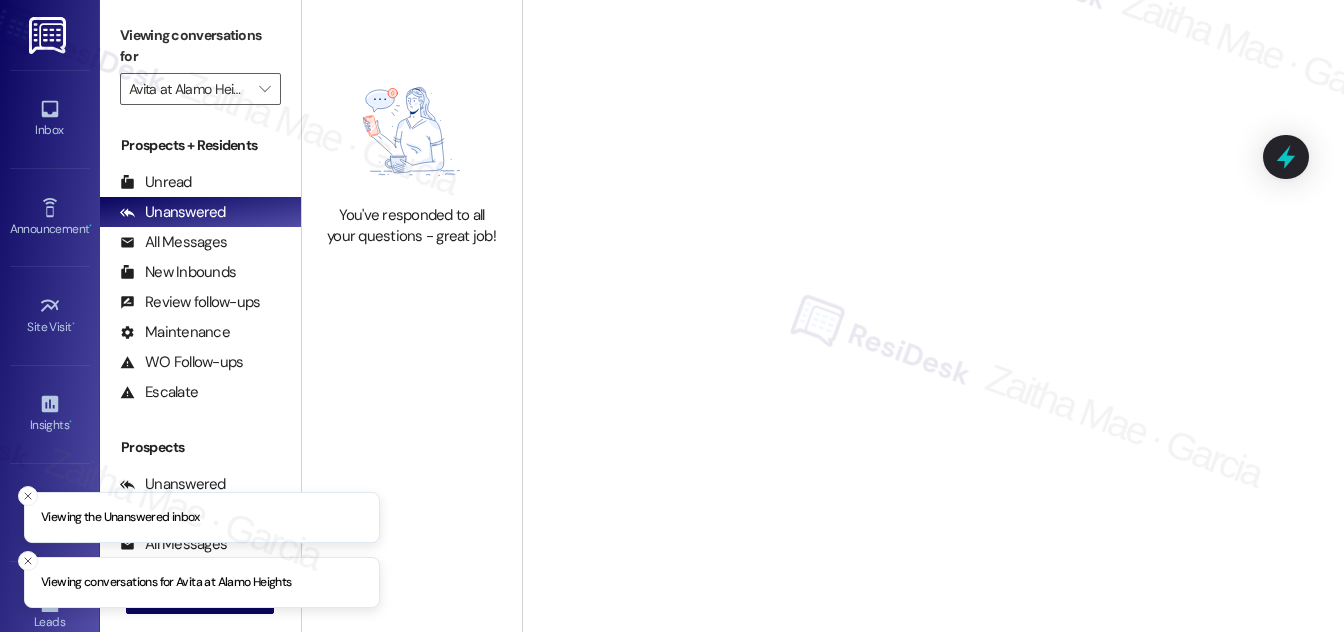 type on "Avita at Alamo Heights" 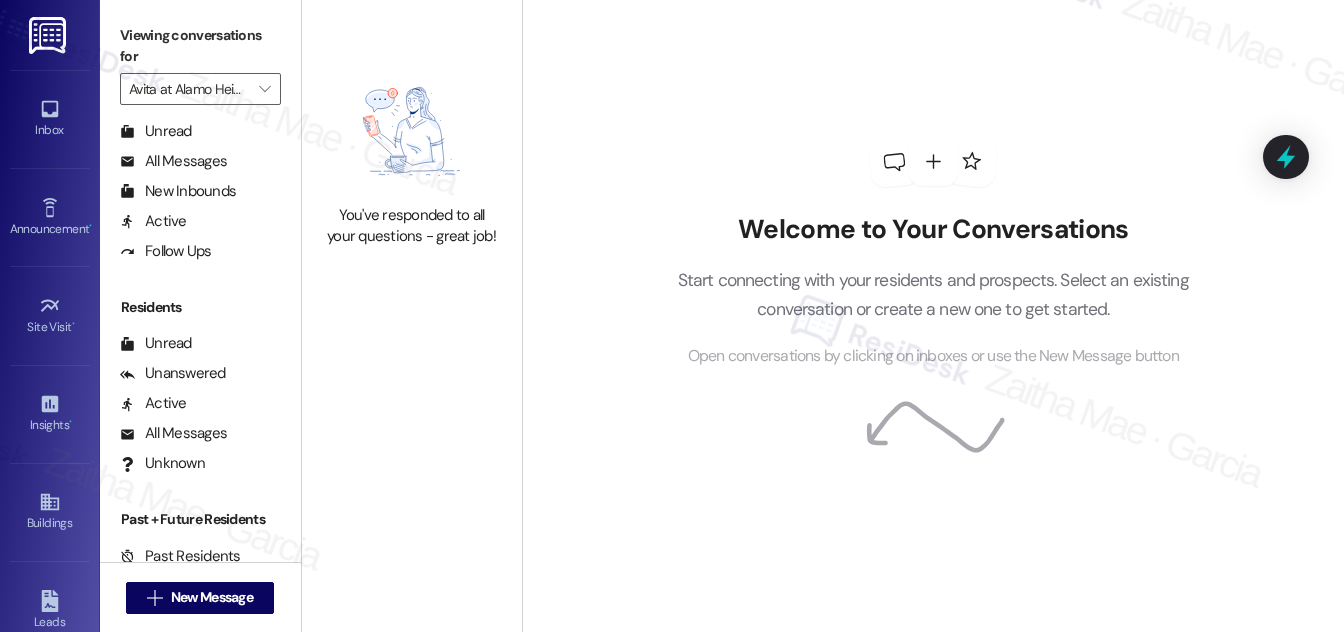 scroll, scrollTop: 384, scrollLeft: 0, axis: vertical 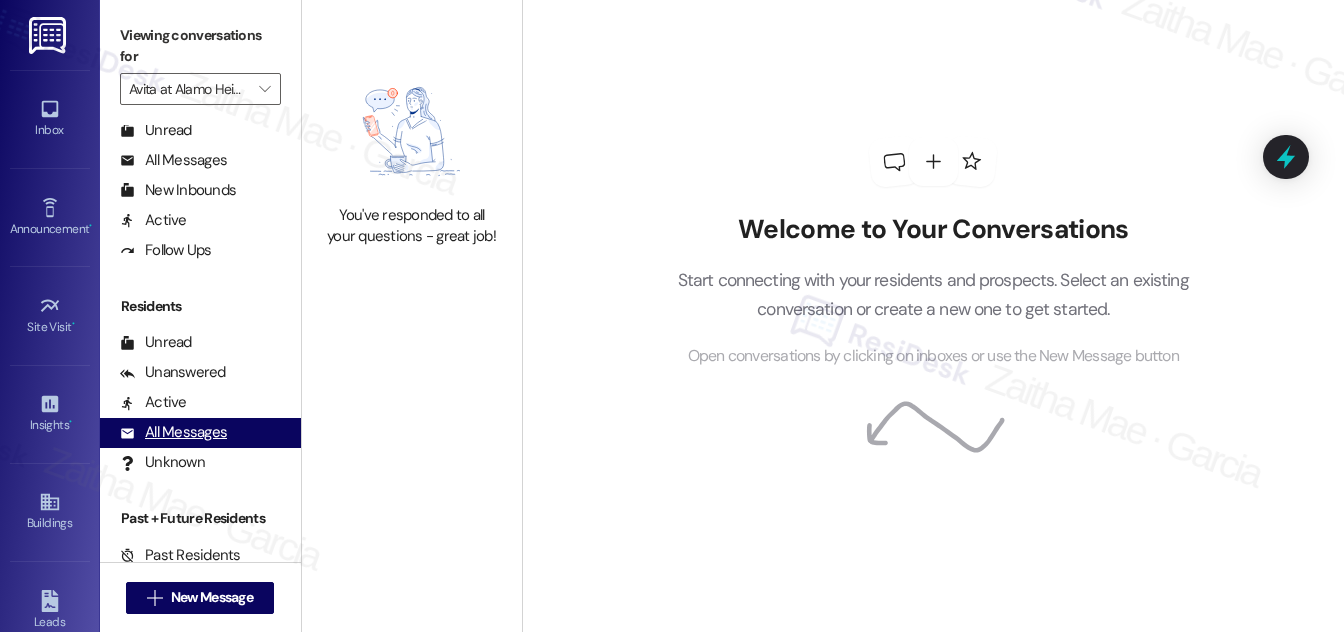 click on "All Messages" at bounding box center [173, 432] 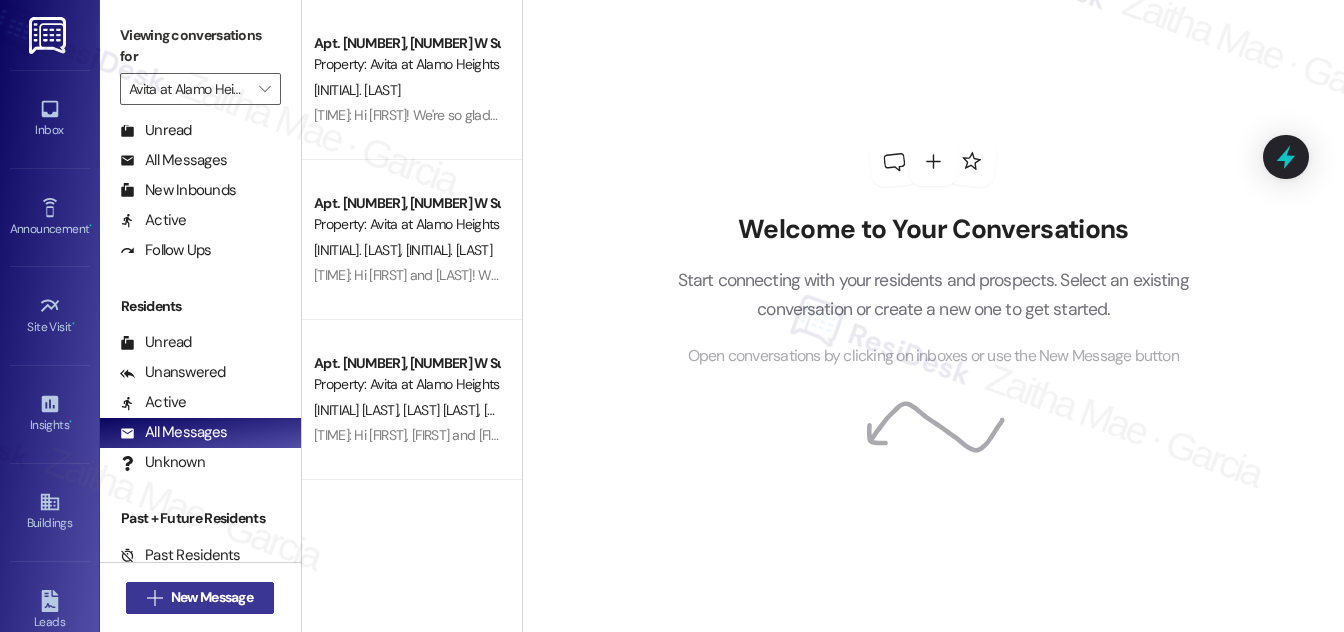 click on "New Message" at bounding box center [212, 597] 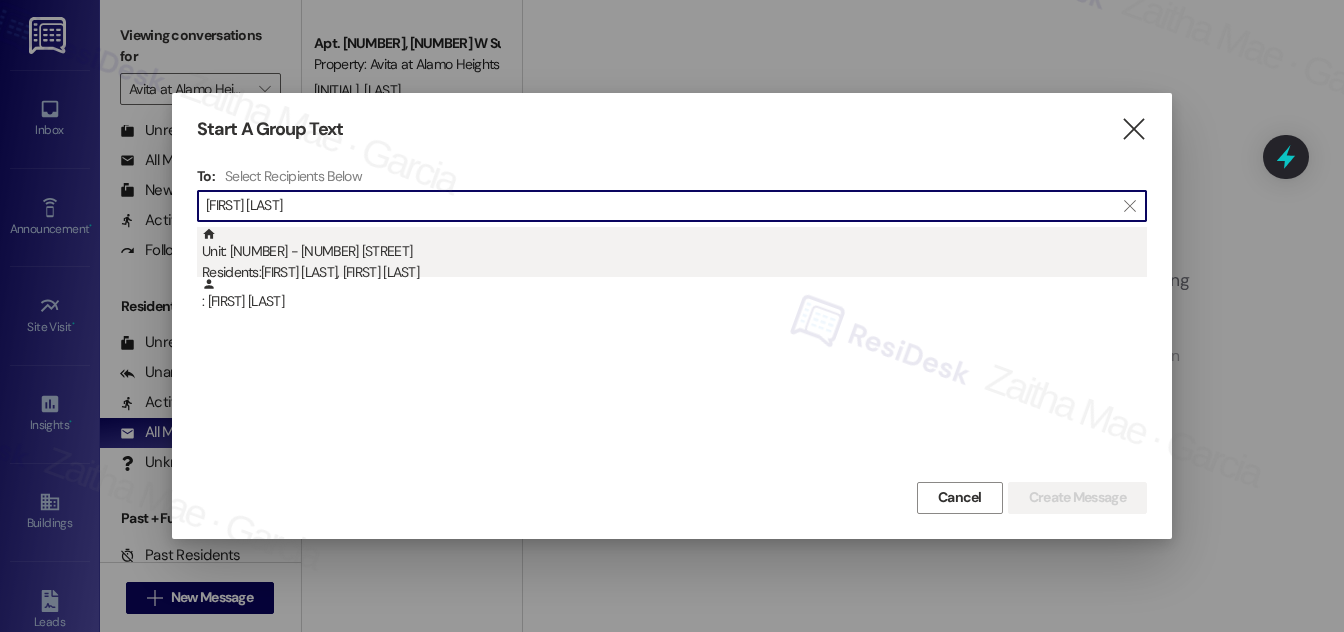 type on "[FIRST] [LAST]" 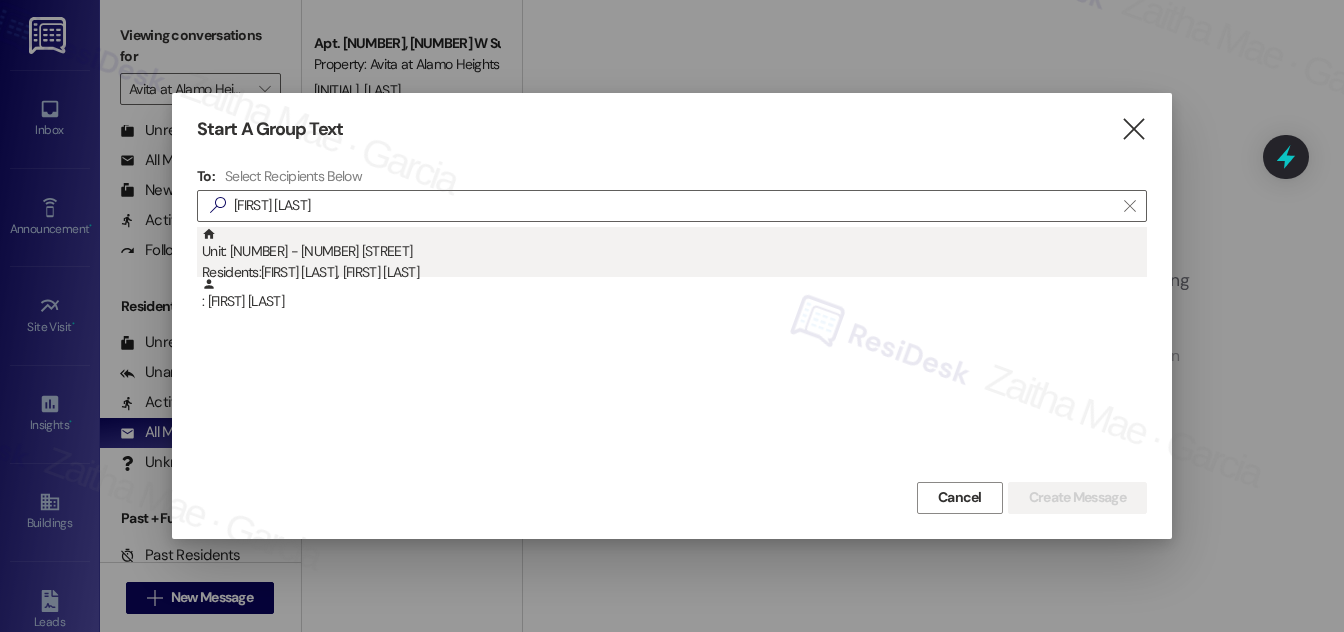 click on "Unit: [NUMBER] - [NUMBER] [STREET] Residents: [FIRST] [LAST], [FIRST] [LAST]" at bounding box center (674, 255) 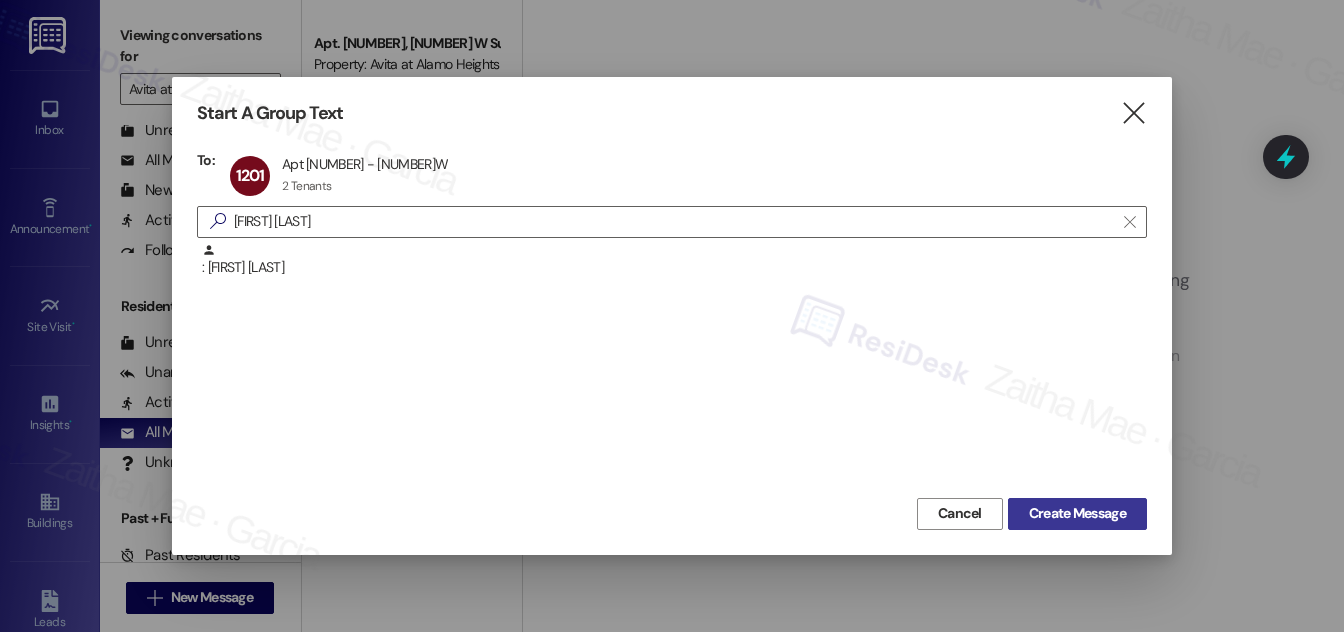 click on "Create Message" at bounding box center [1077, 513] 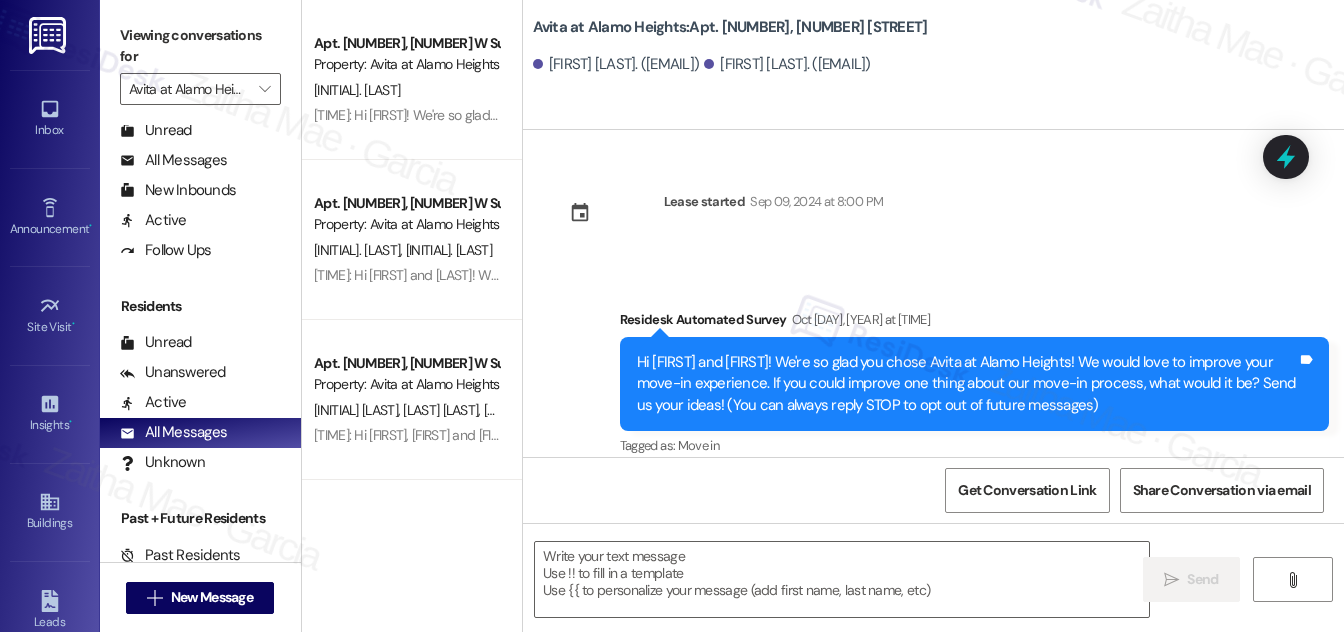 scroll, scrollTop: 74, scrollLeft: 0, axis: vertical 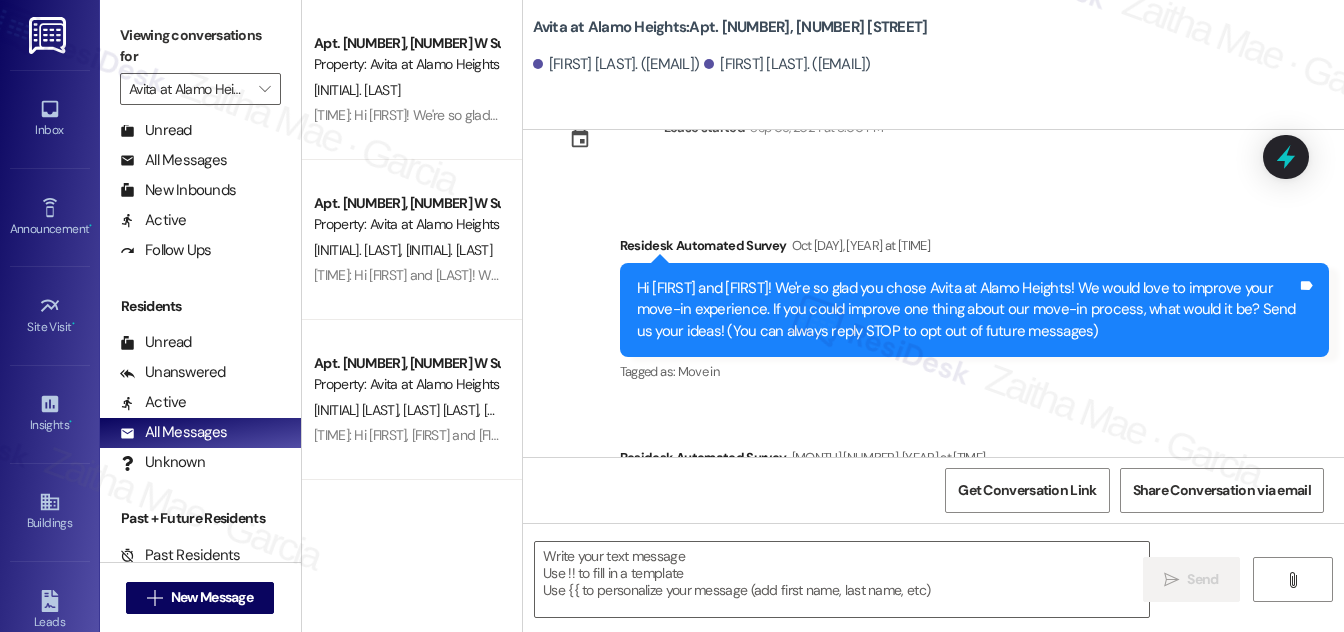 type on "Fetching suggested responses. Please feel free to read through the conversation in the meantime." 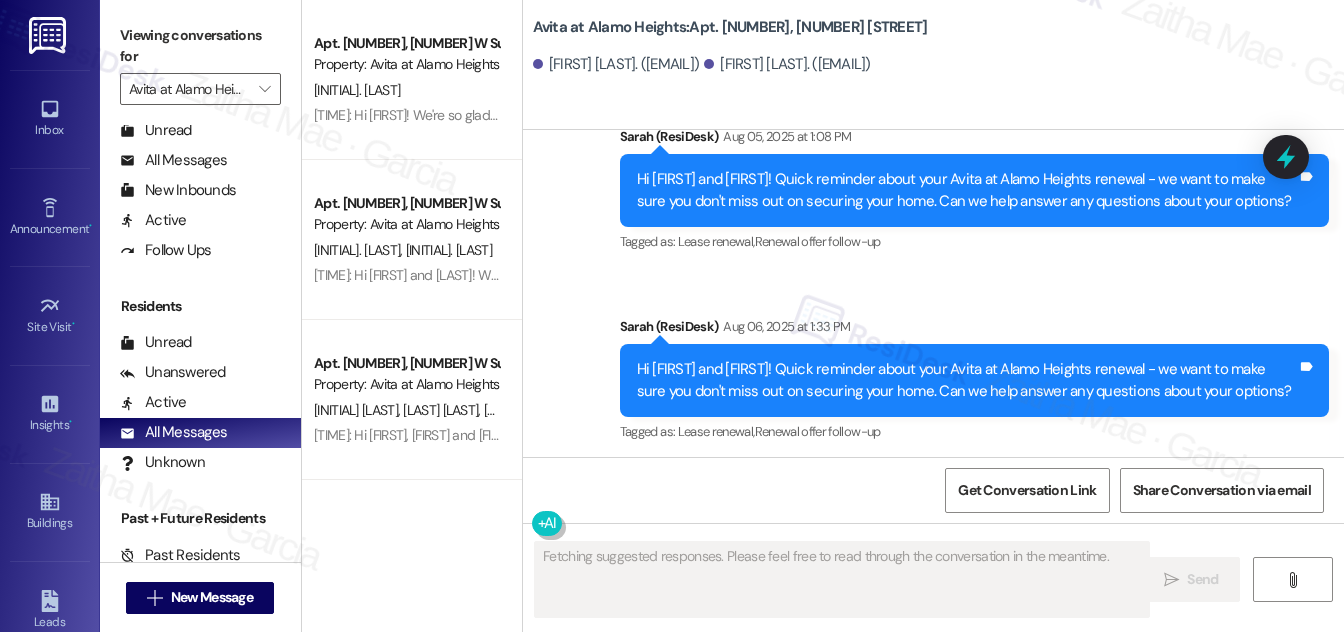 scroll, scrollTop: 1862, scrollLeft: 0, axis: vertical 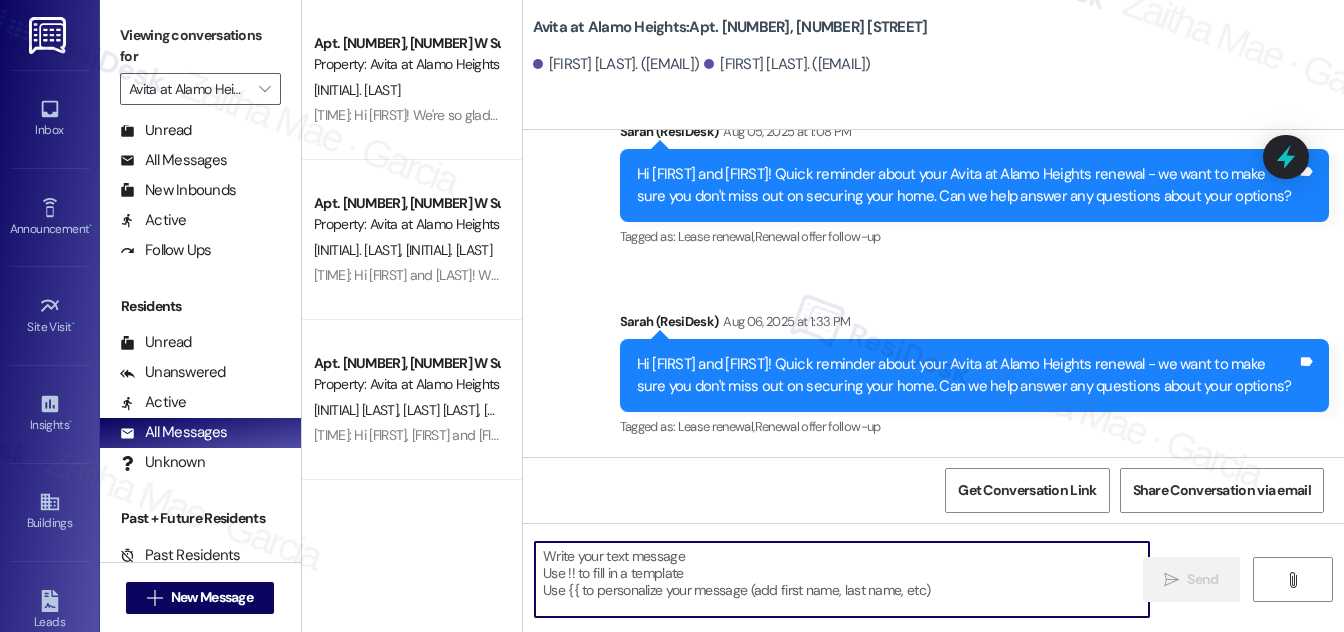 click at bounding box center (842, 579) 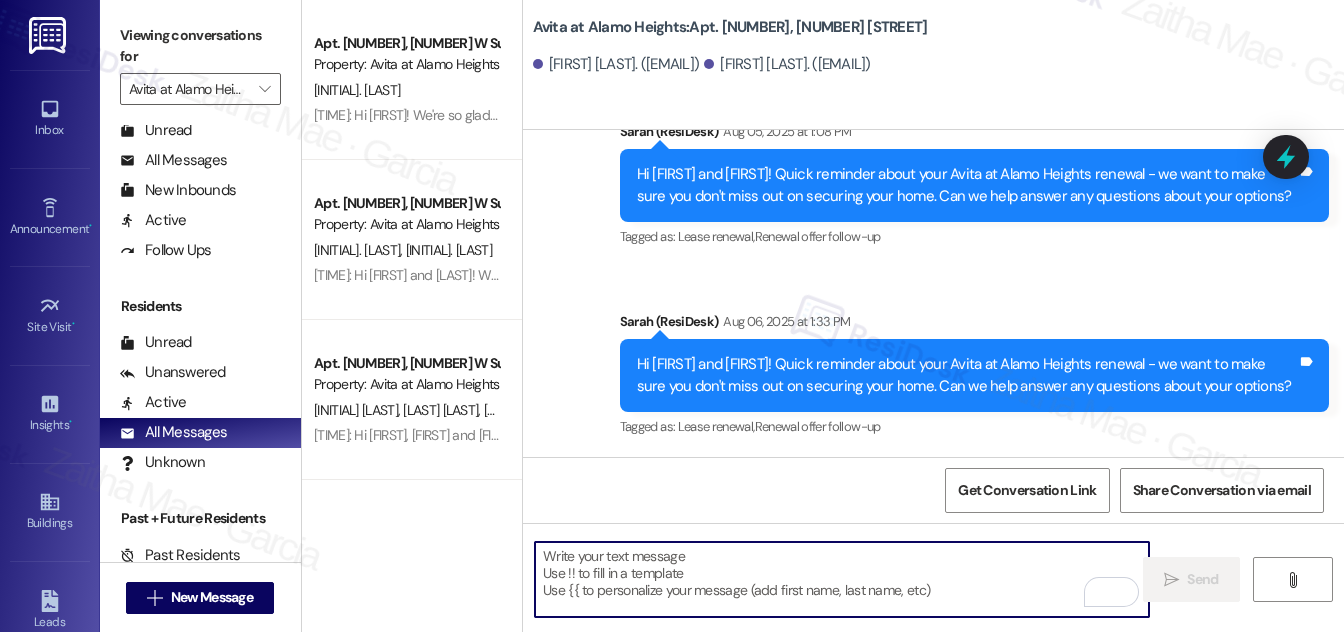 paste on "Hi {{first_name}}! Quick reminder about your {{property}} renewal - we want to make sure you don't miss out on securing your home. Can we help answer any questions about your options?" 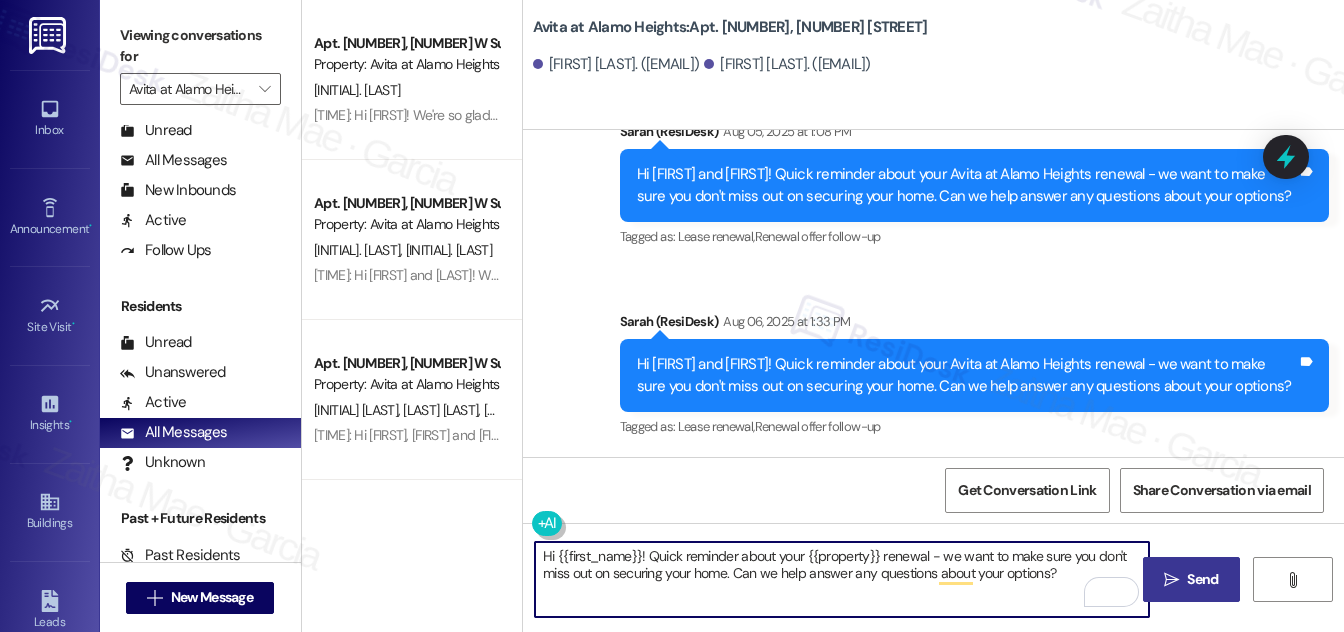 type on "Hi {{first_name}}! Quick reminder about your {{property}} renewal - we want to make sure you don't miss out on securing your home. Can we help answer any questions about your options?" 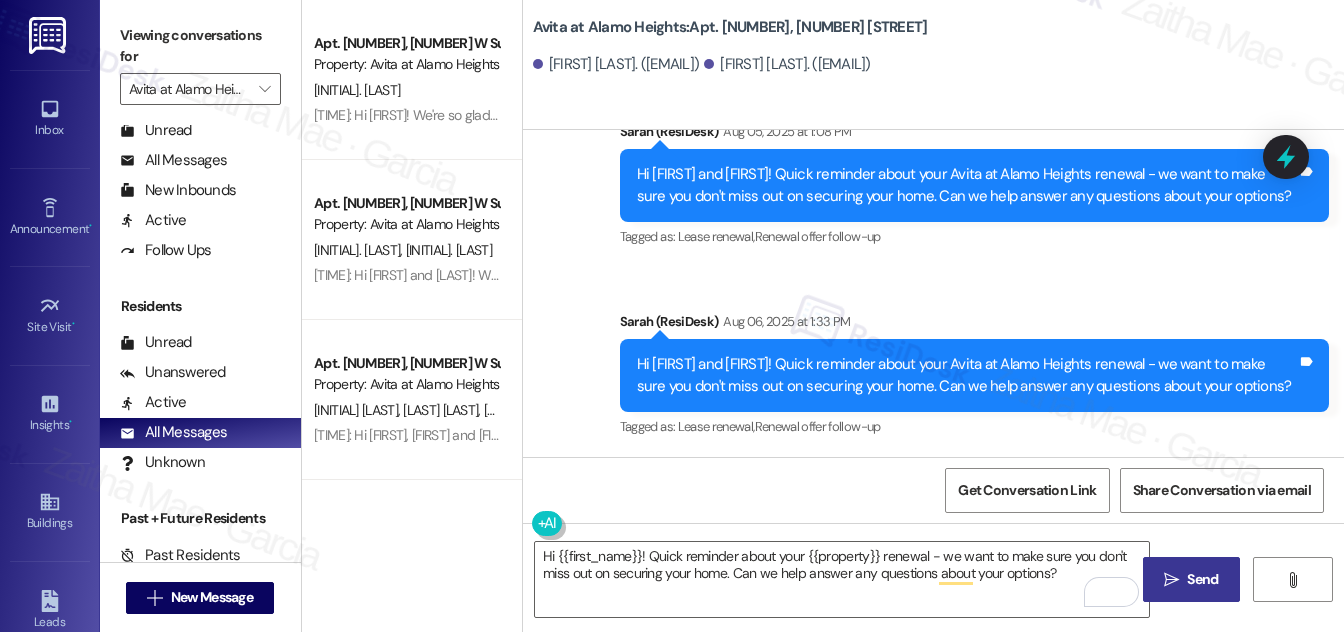 click on "Send" at bounding box center (1202, 579) 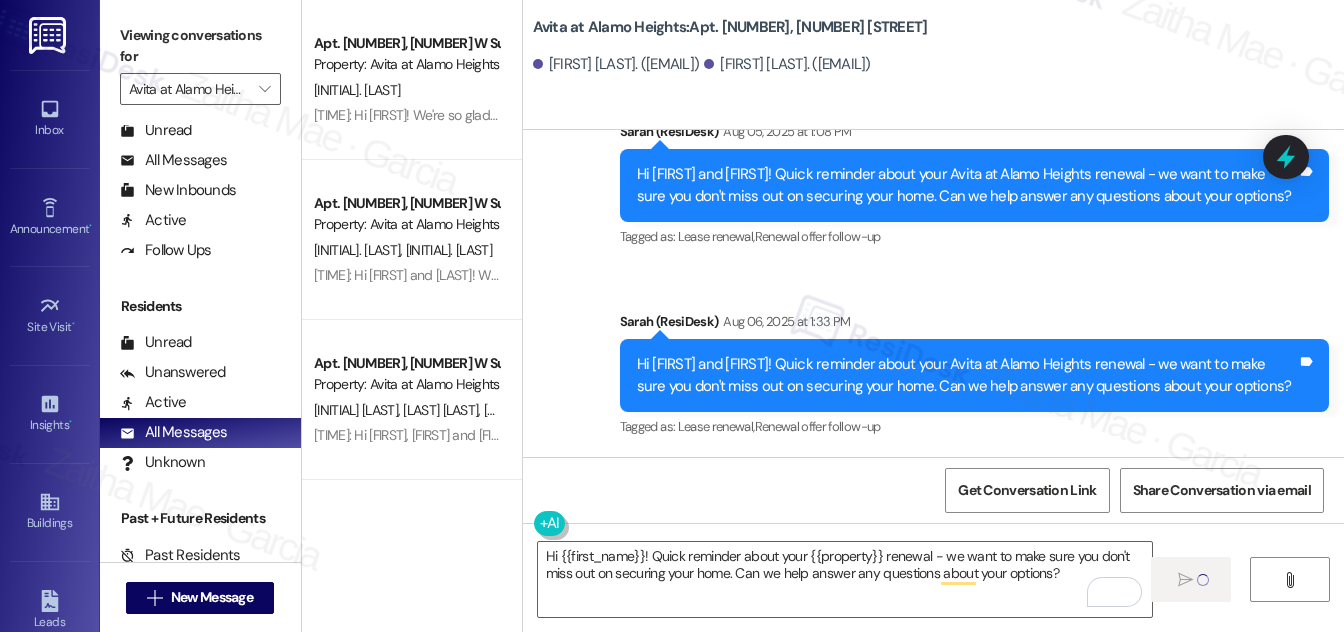type 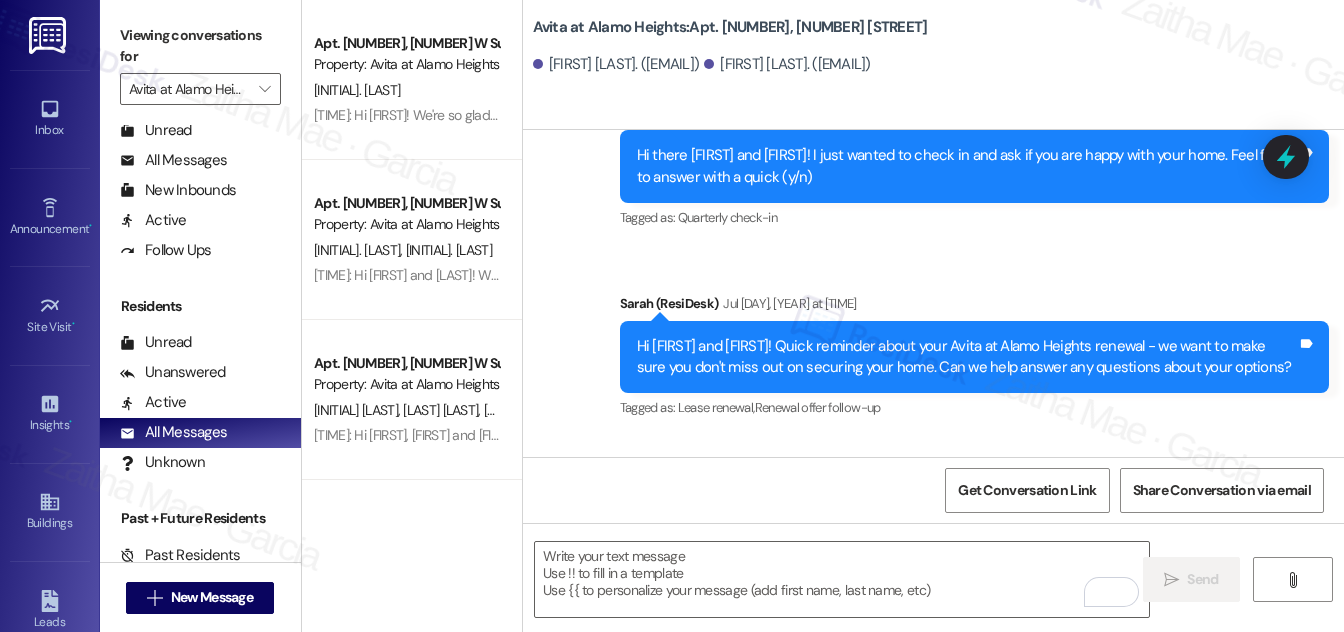 scroll, scrollTop: 377, scrollLeft: 0, axis: vertical 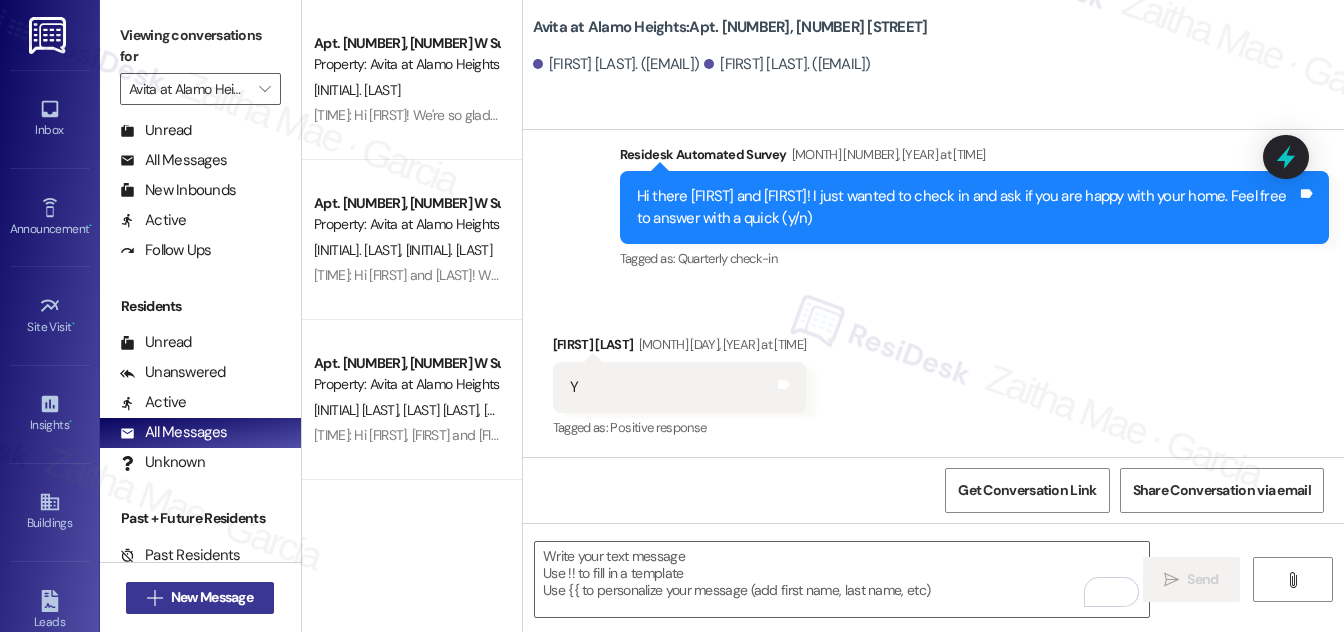 click on "New Message" at bounding box center [212, 597] 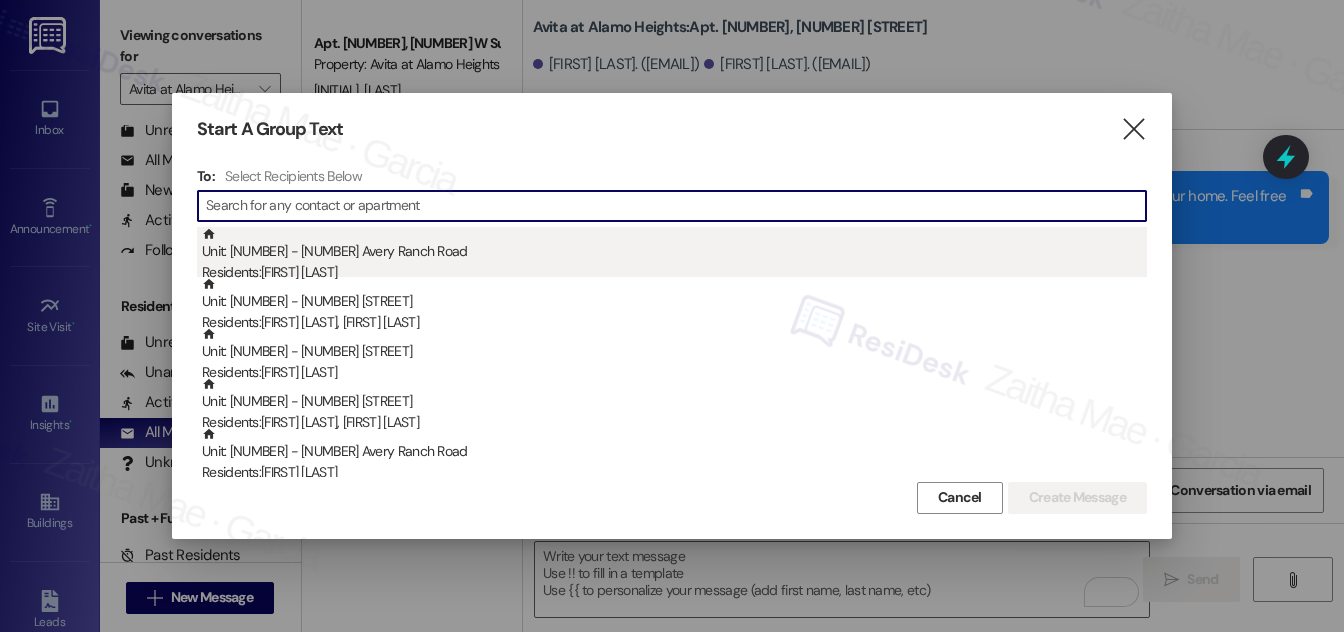 paste on "[FIRST] [LAST]" 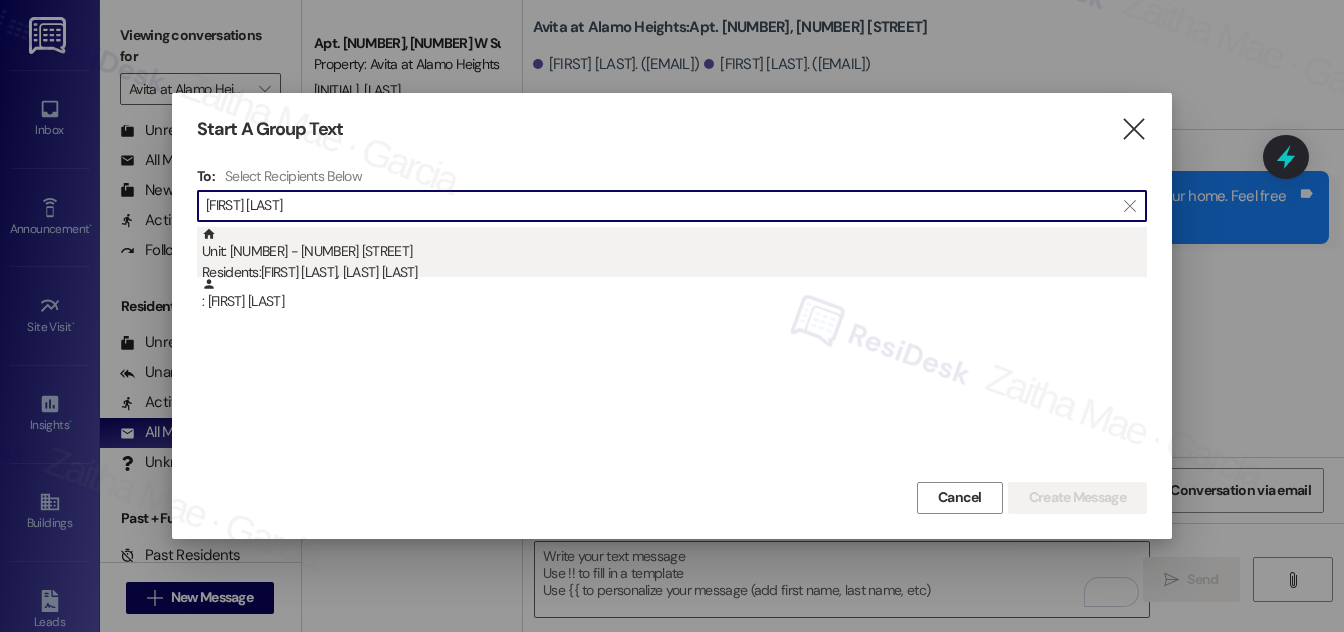 type on "[FIRST] [LAST]" 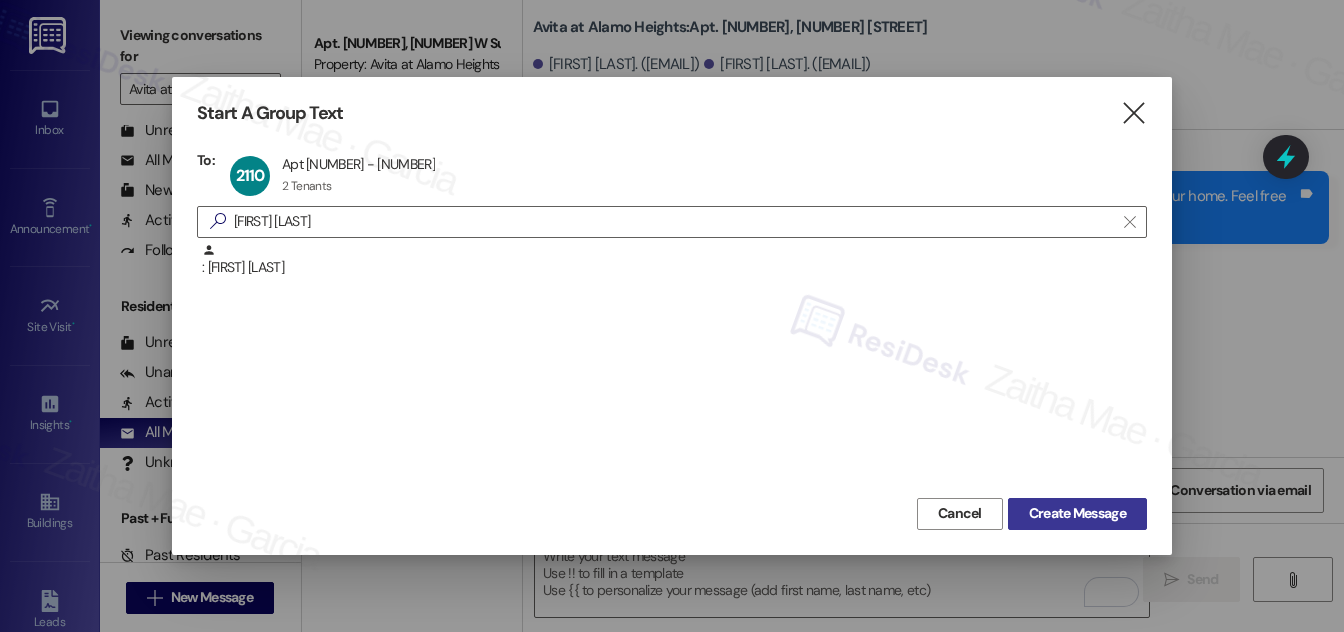 click on "Create Message" at bounding box center (1077, 513) 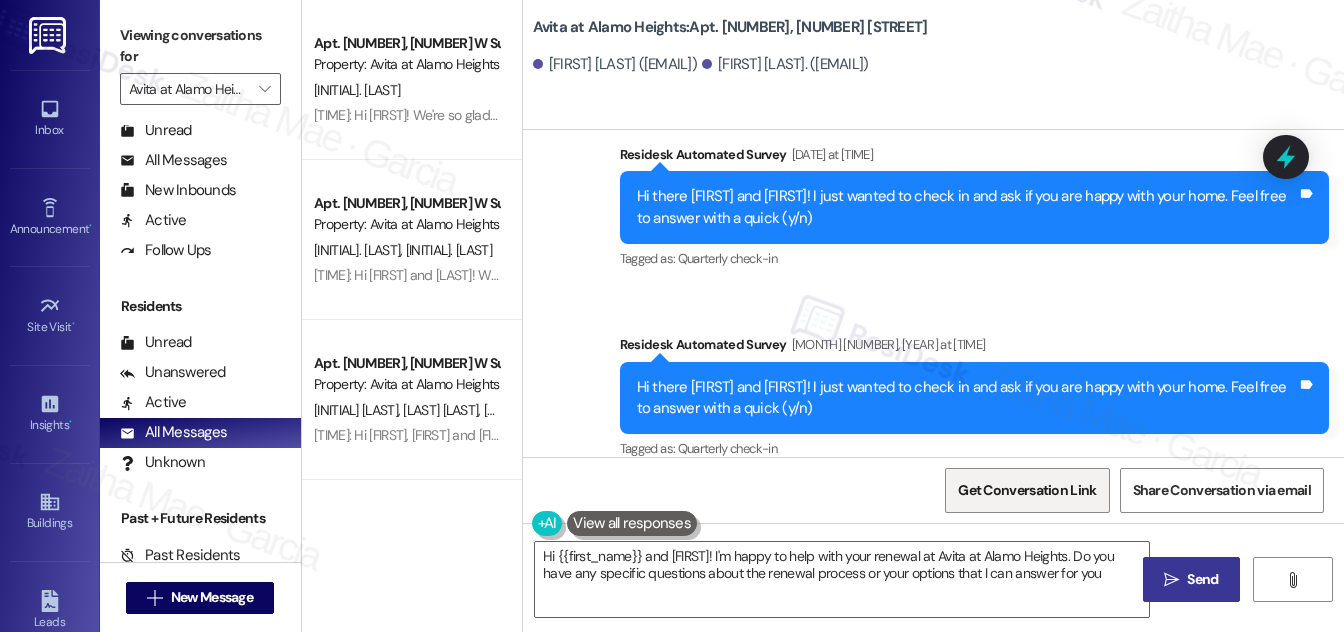 type on "Hi {{first_name}} and [FIRST]! I'm happy to help with your renewal at Avita at Alamo Heights. Do you have any specific questions about the renewal process or your options that I can answer for you?" 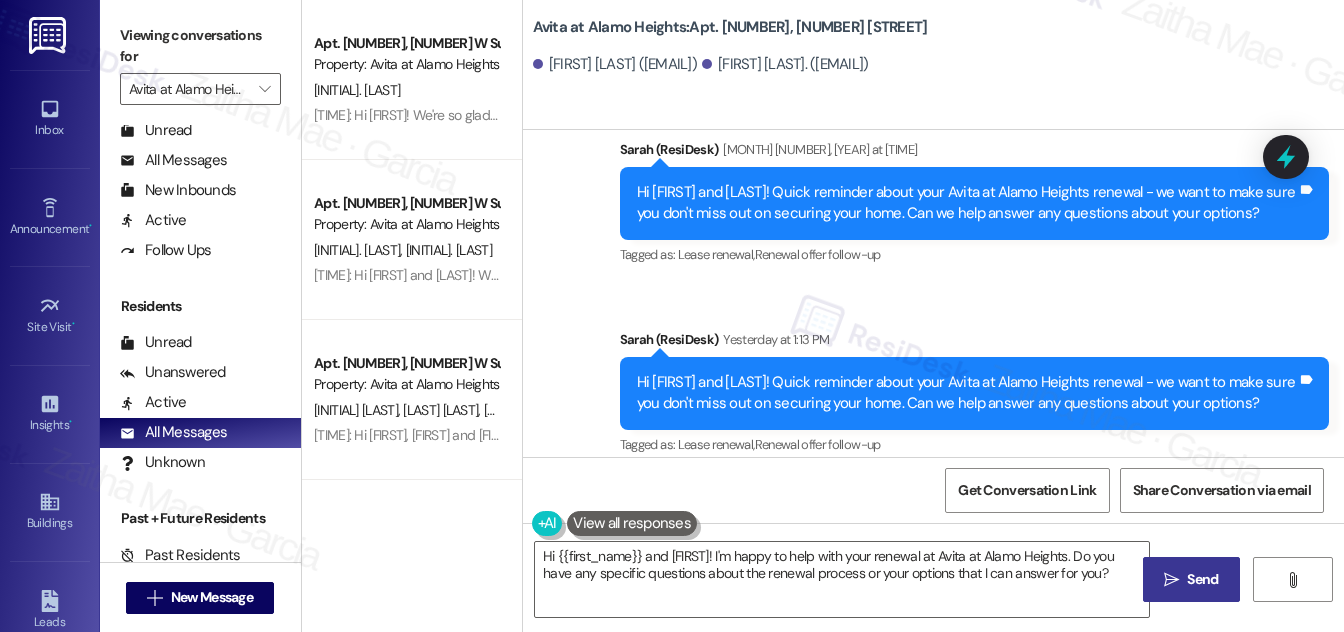 scroll, scrollTop: 780, scrollLeft: 0, axis: vertical 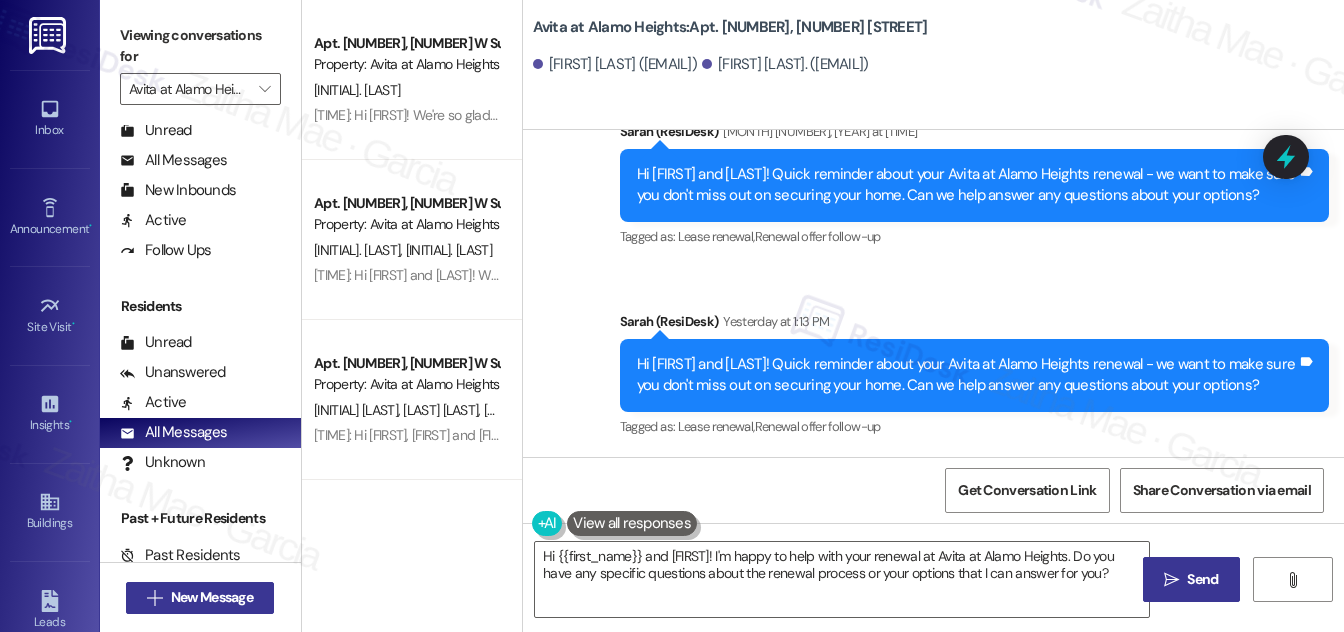 click on "New Message" at bounding box center (212, 597) 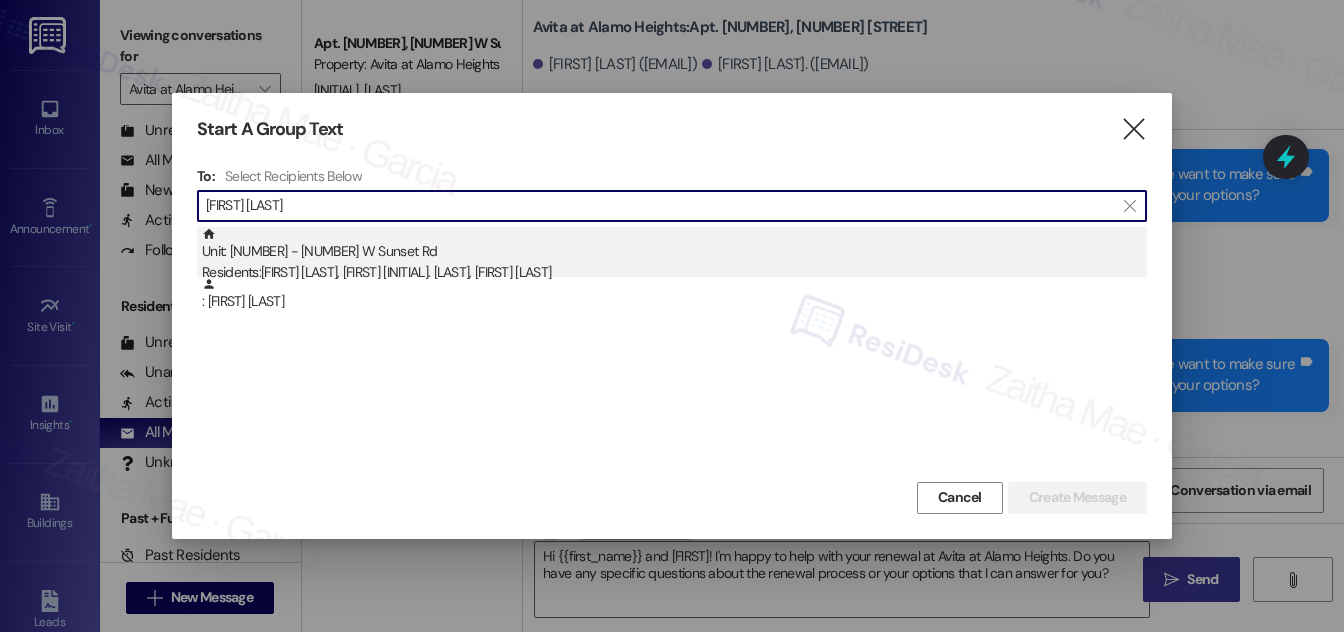 type on "[FIRST] [LAST]" 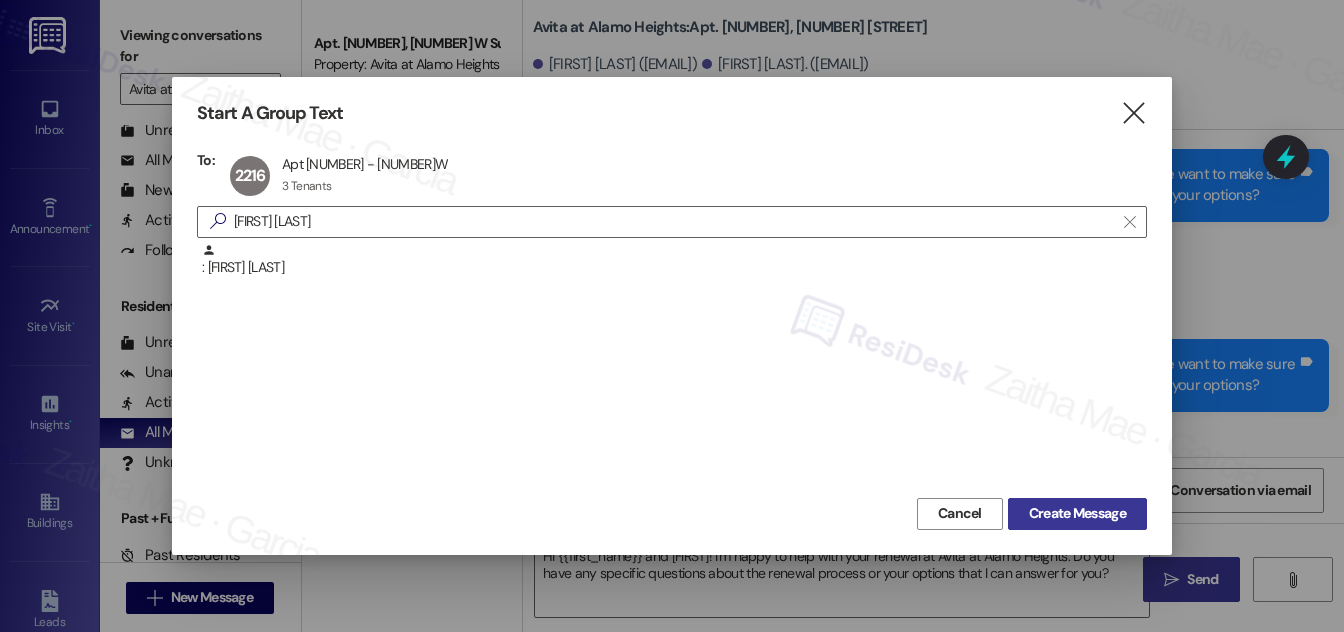 click on "Create Message" at bounding box center [1077, 513] 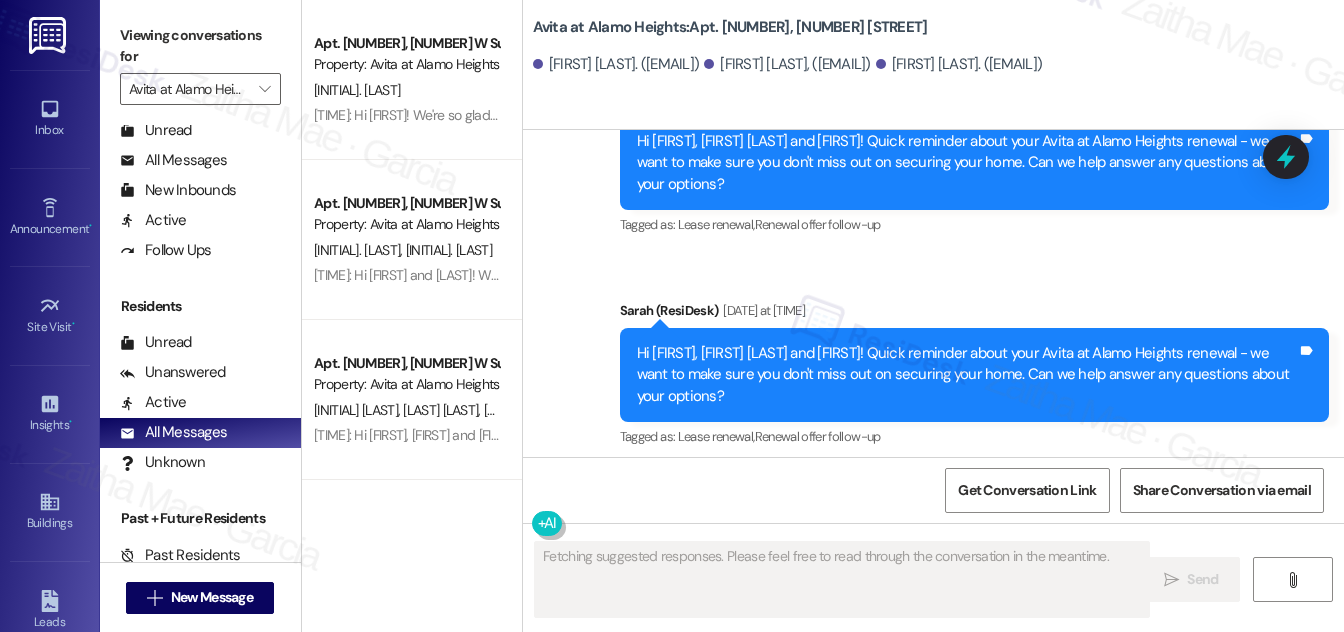 scroll, scrollTop: 1344, scrollLeft: 0, axis: vertical 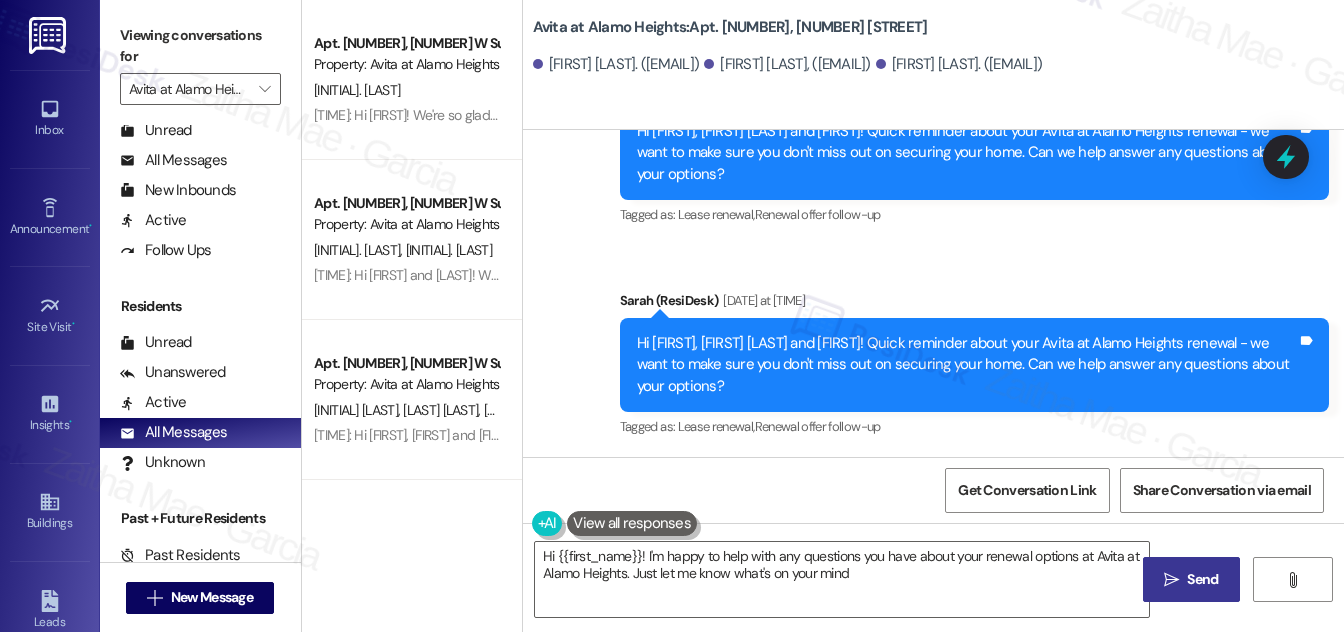 type on "Hi {{first_name}}! I'm happy to help with any questions you have about your renewal options at Avita at Alamo Heights. Just let me know what's on your mind!" 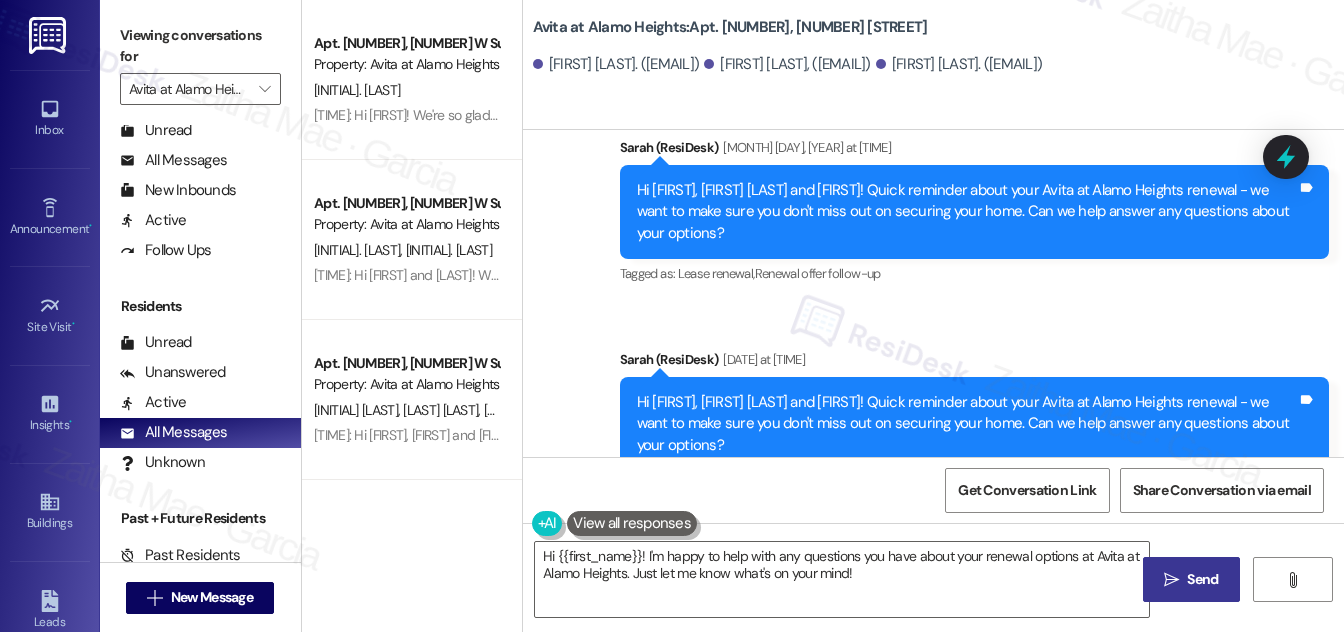 scroll, scrollTop: 1253, scrollLeft: 0, axis: vertical 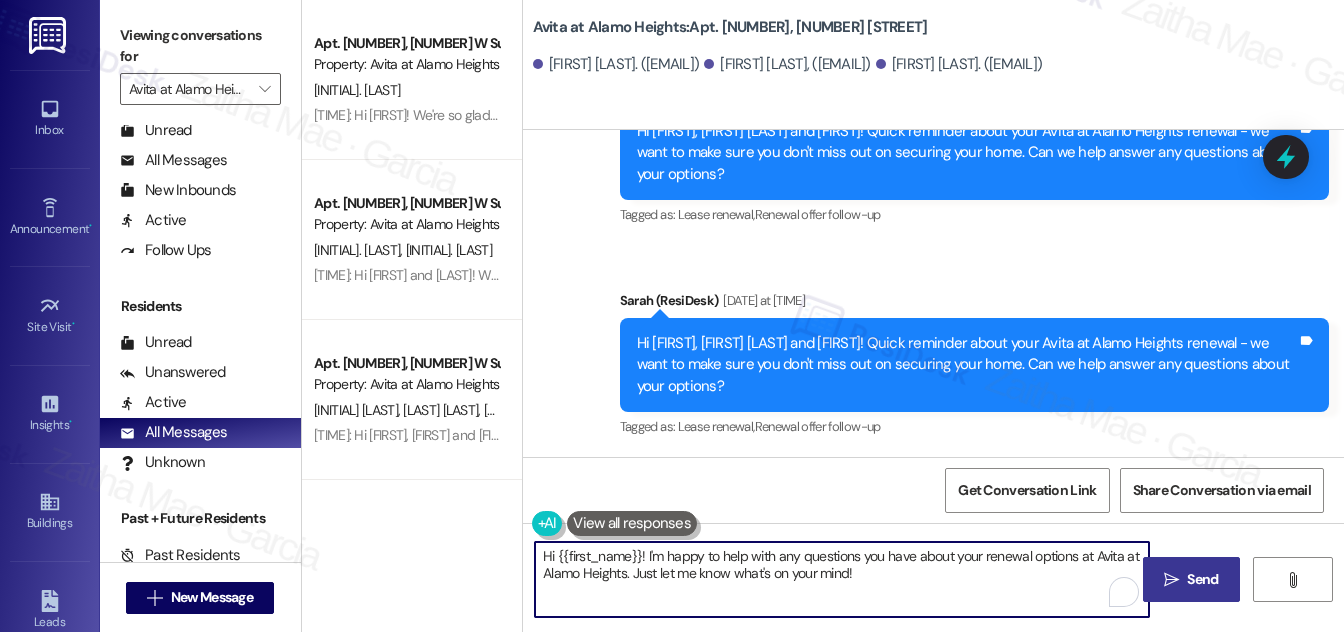 drag, startPoint x: 539, startPoint y: 555, endPoint x: 895, endPoint y: 592, distance: 357.9176 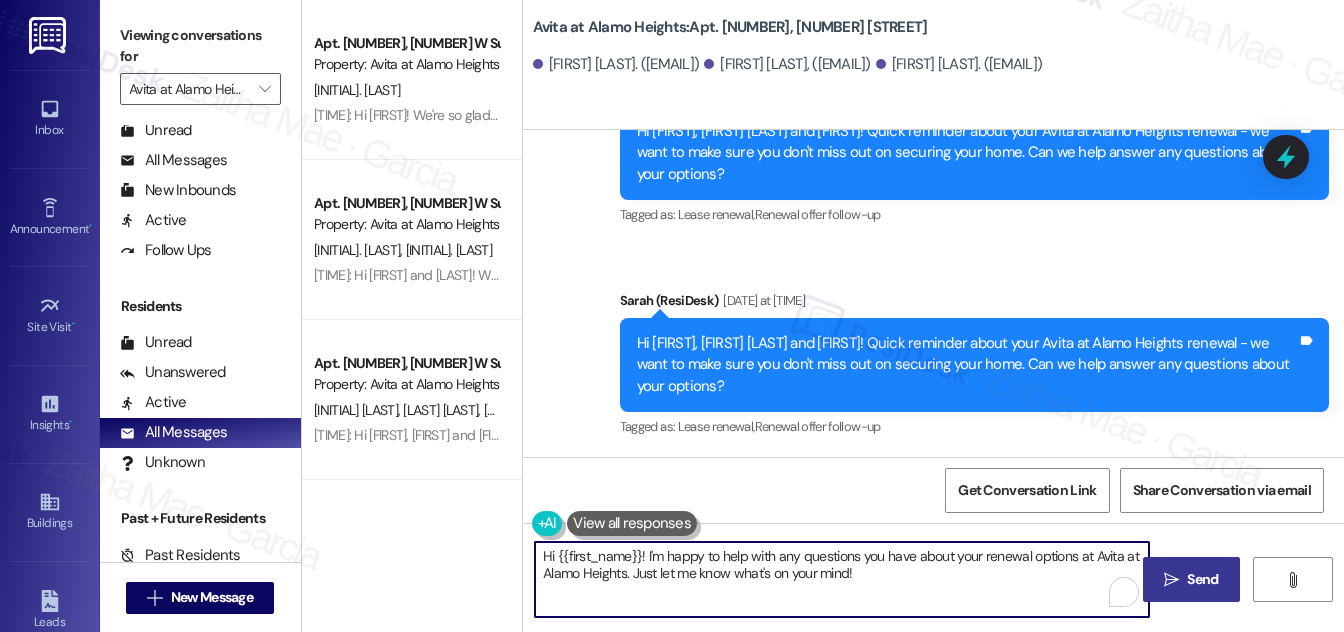 click on "Hi {{first_name}}! I'm happy to help with any questions you have about your renewal options at Avita at Alamo Heights. Just let me know what's on your mind!" at bounding box center [842, 579] 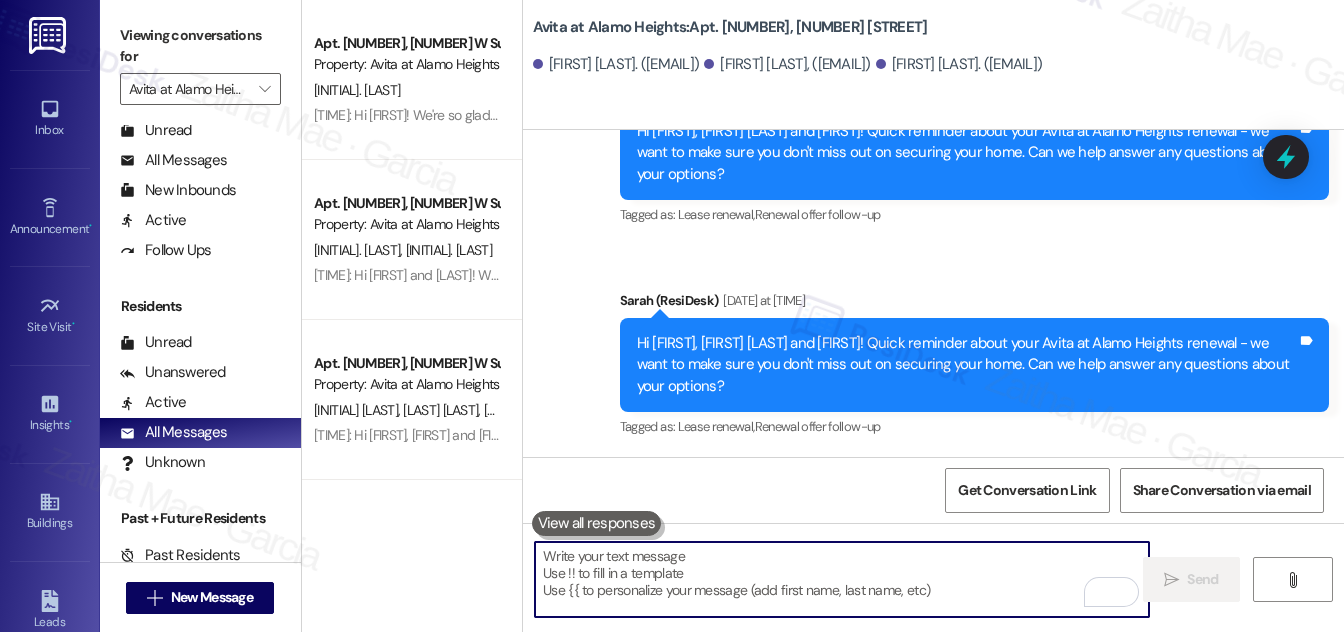 click at bounding box center [842, 579] 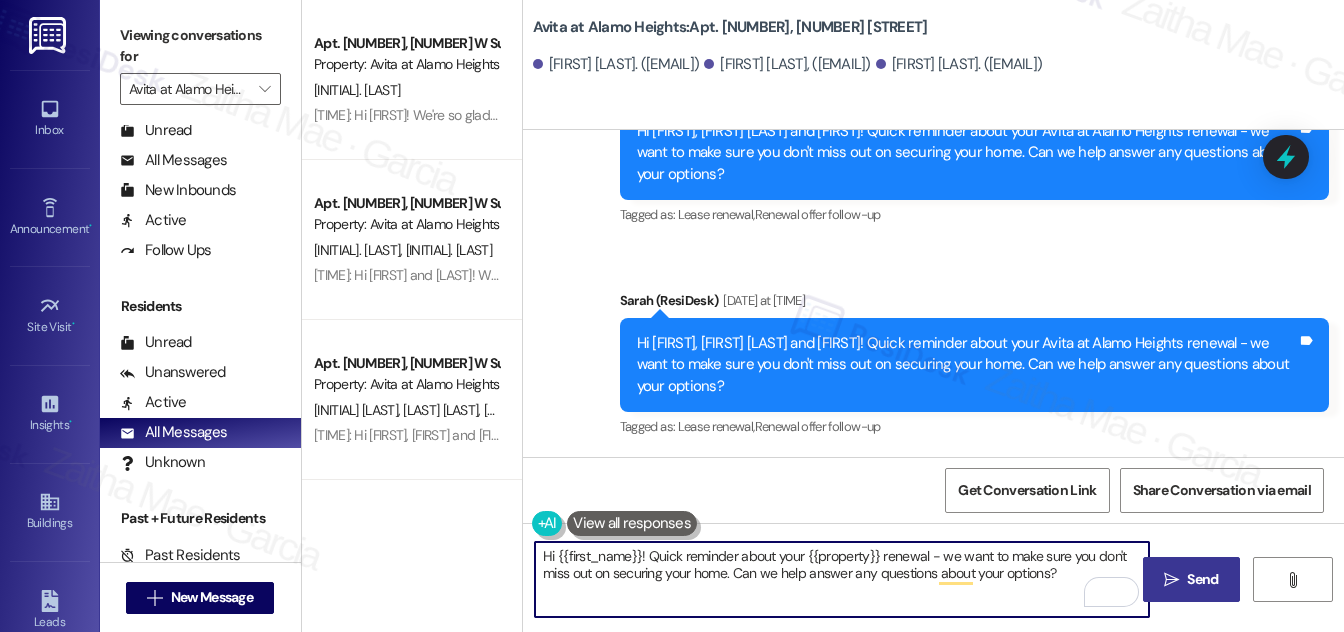 type on "Hi {{first_name}}! Quick reminder about your {{property}} renewal - we want to make sure you don't miss out on securing your home. Can we help answer any questions about your options?" 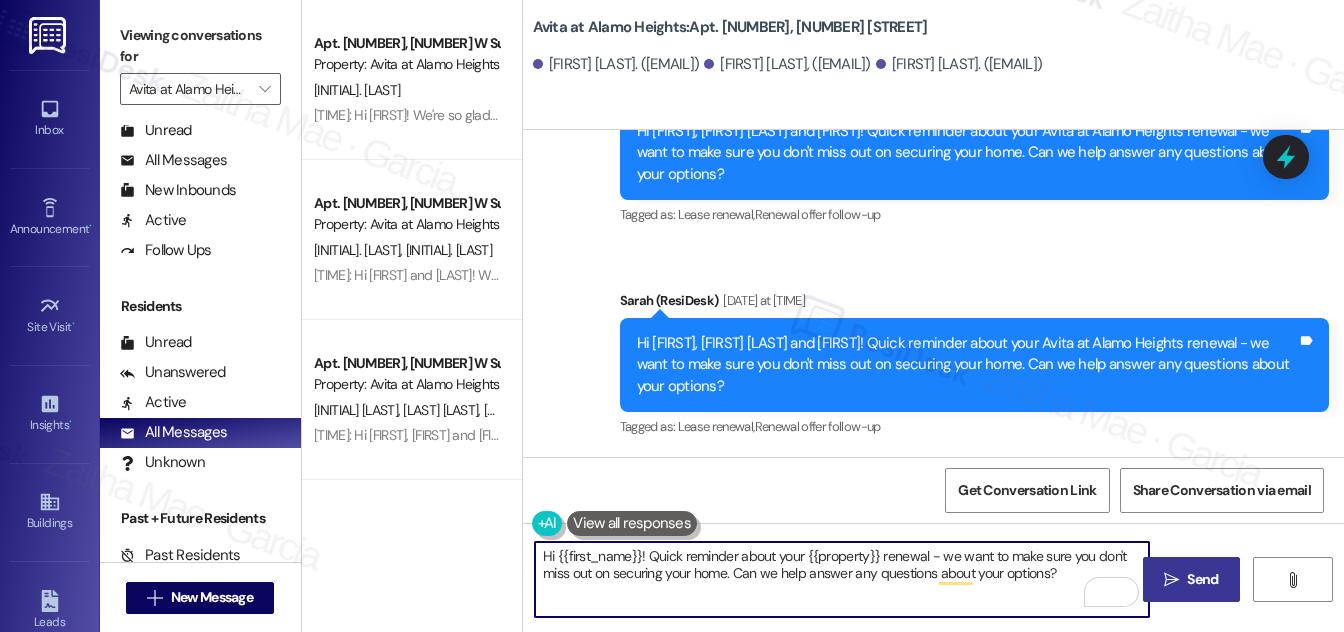 click on "Send" at bounding box center [1202, 579] 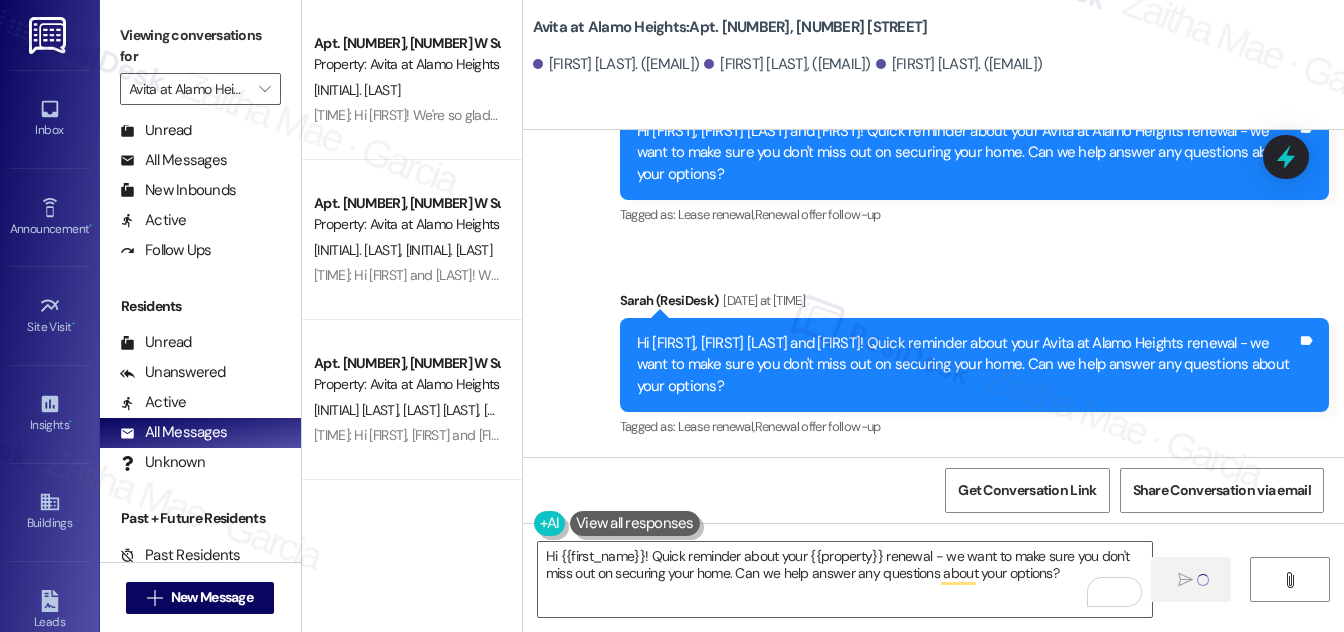 type 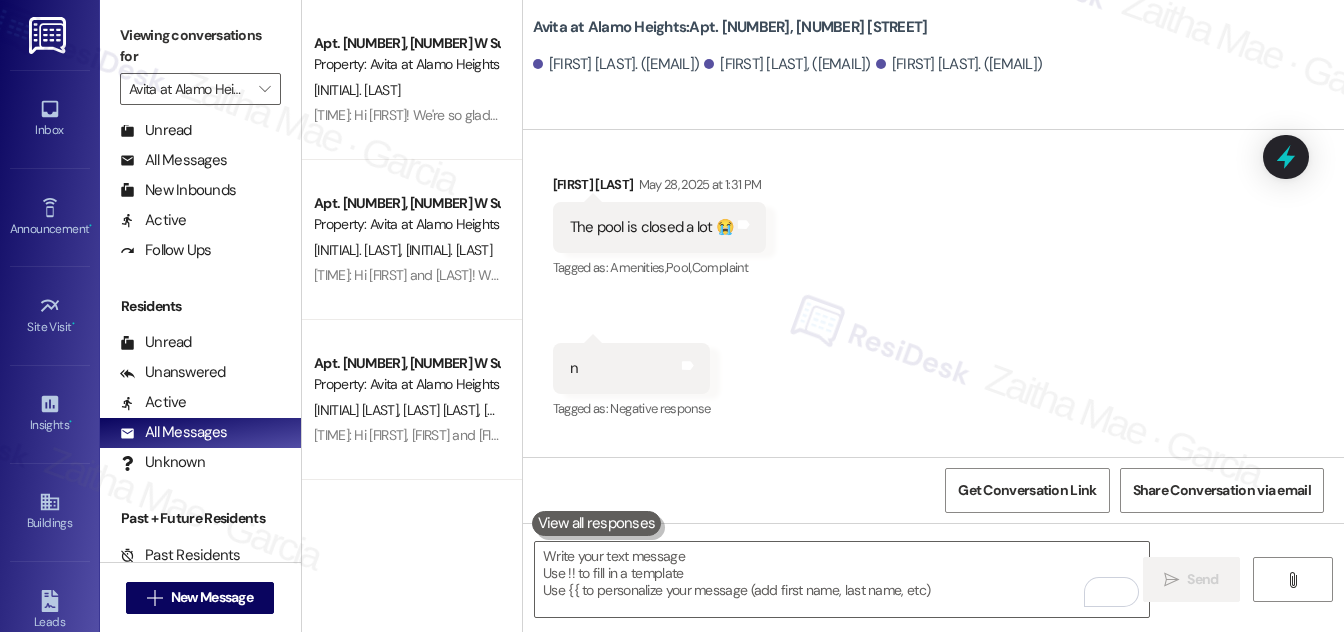 scroll, scrollTop: 708, scrollLeft: 0, axis: vertical 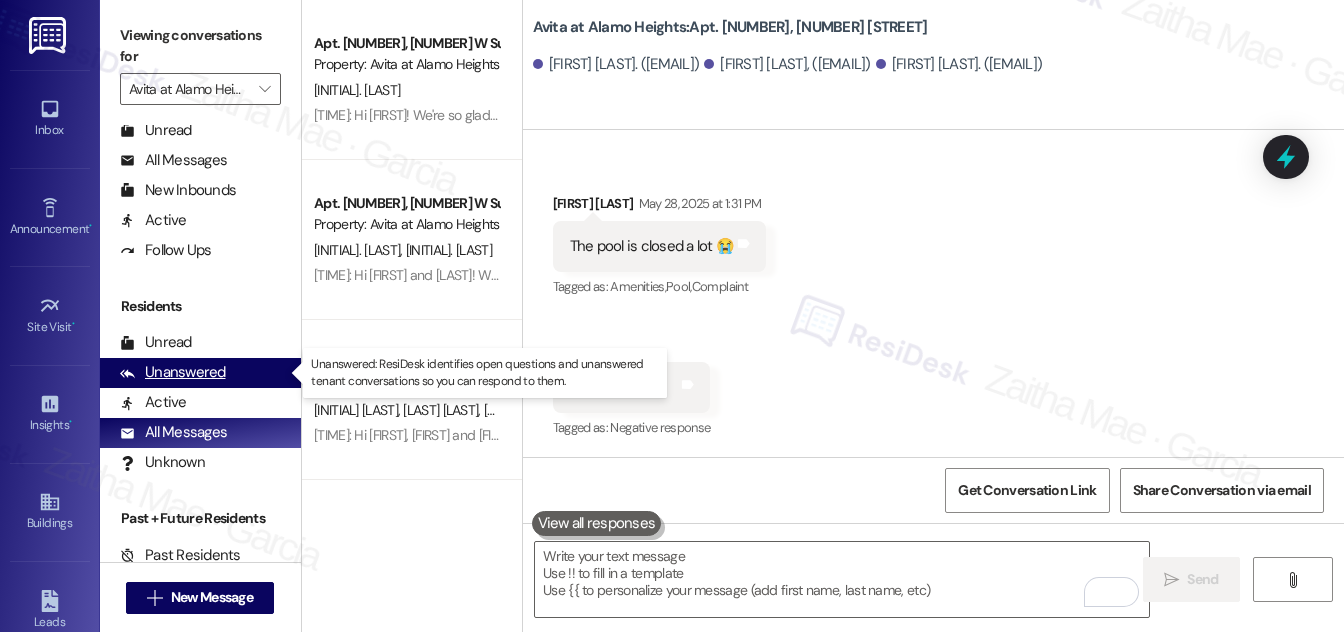 click on "Unanswered" at bounding box center (173, 372) 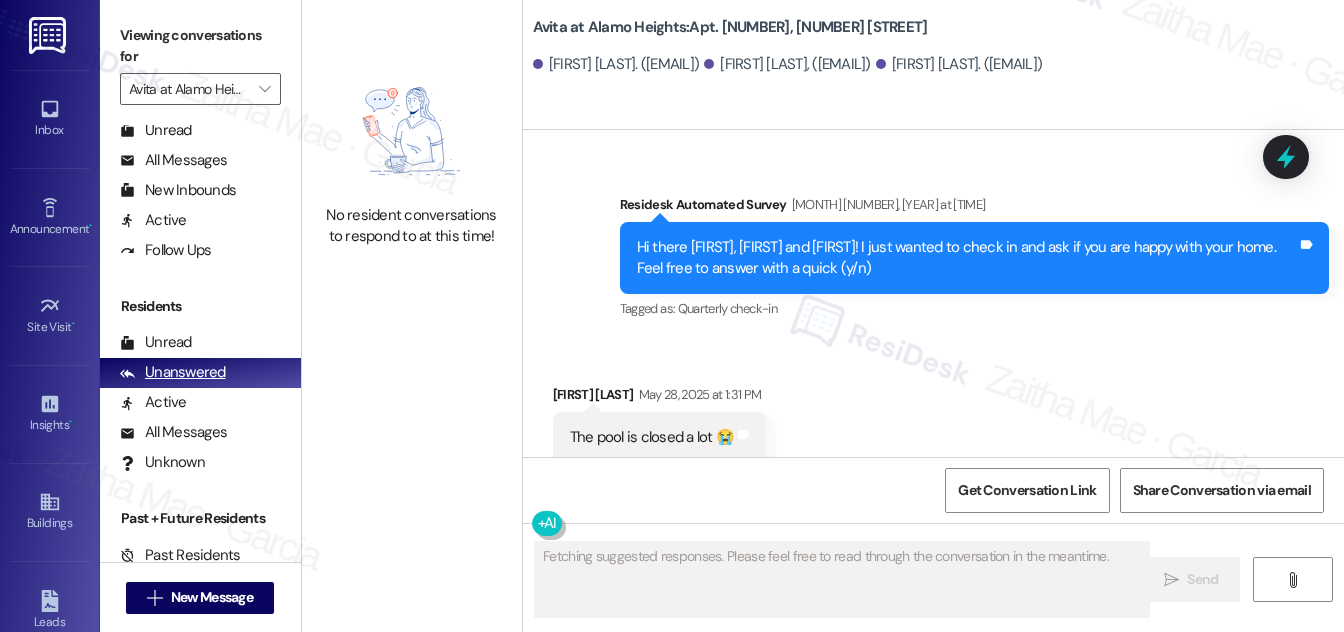 scroll, scrollTop: 708, scrollLeft: 0, axis: vertical 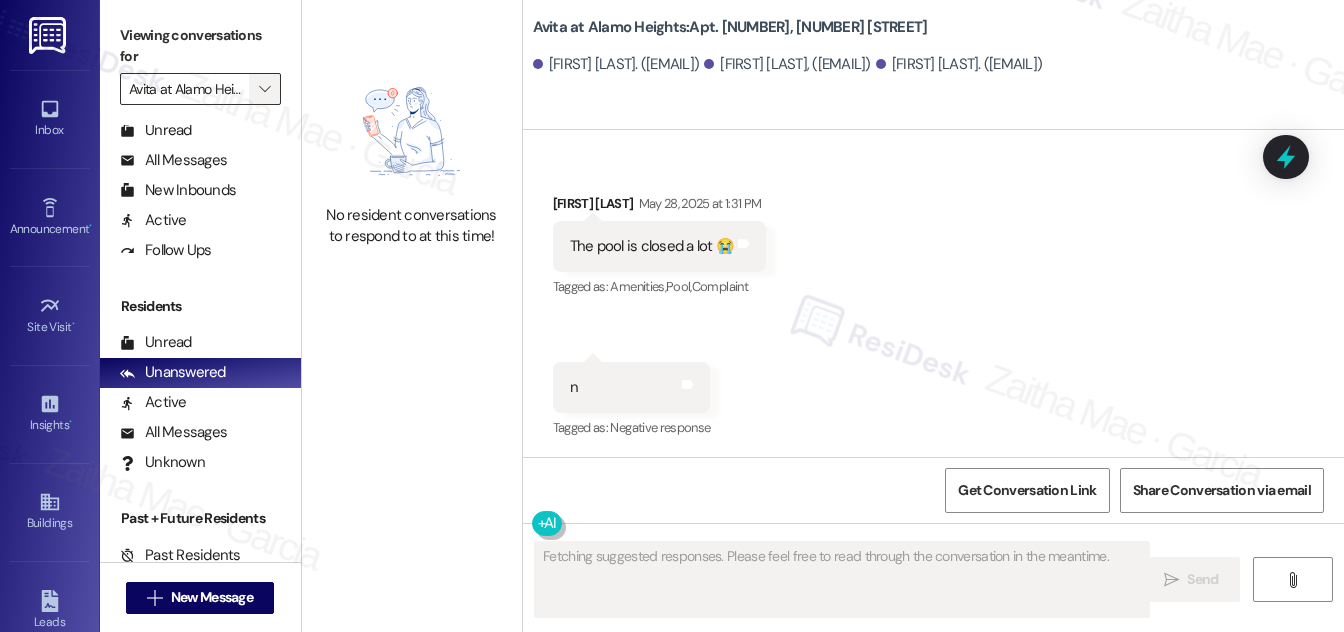 click on "" at bounding box center (264, 89) 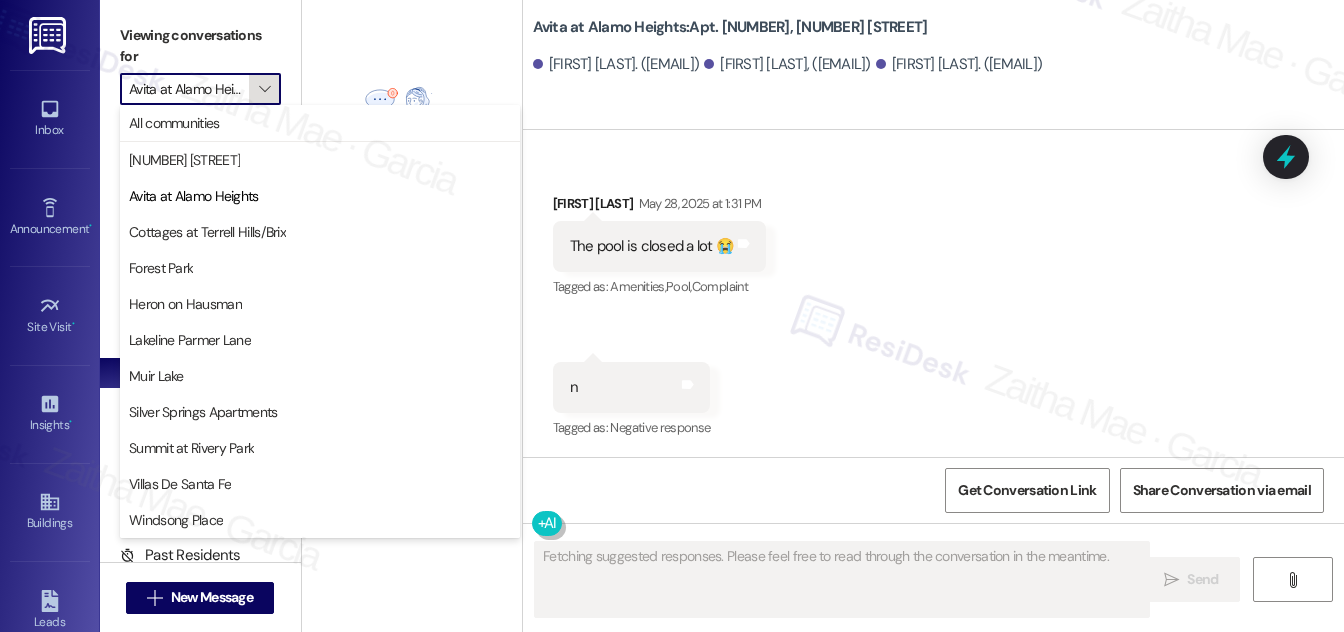 scroll, scrollTop: 0, scrollLeft: 12, axis: horizontal 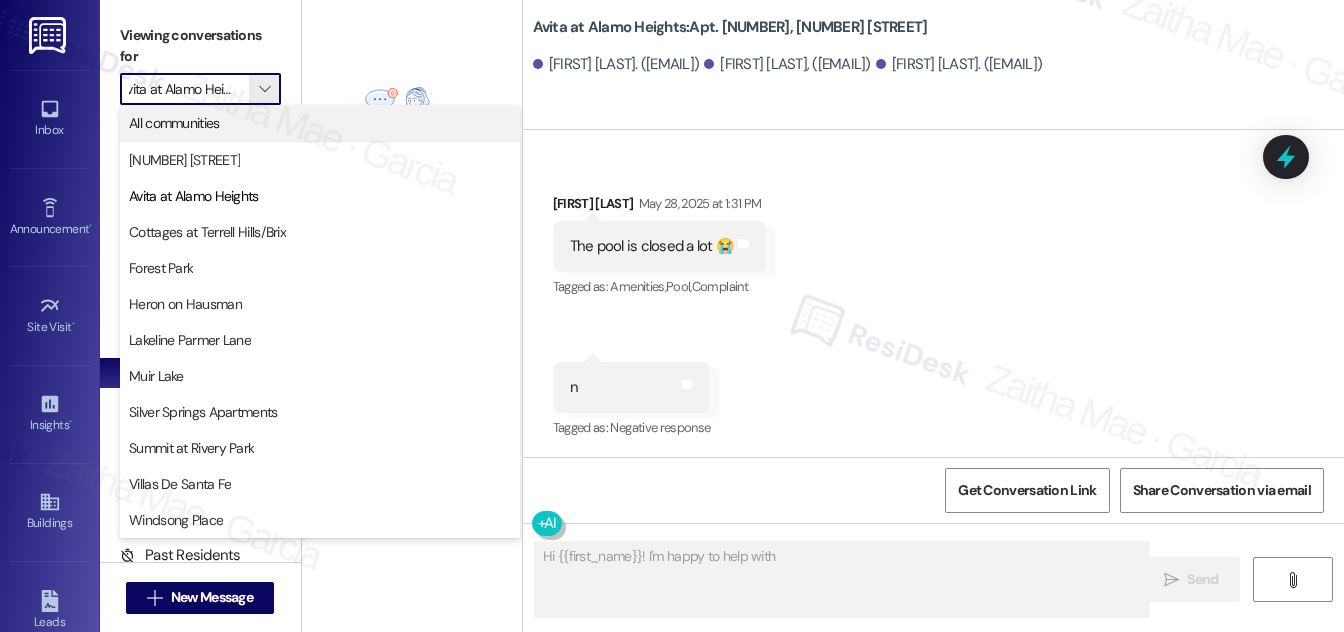 type on "Hi {{first_name}}! I'm happy to help with your" 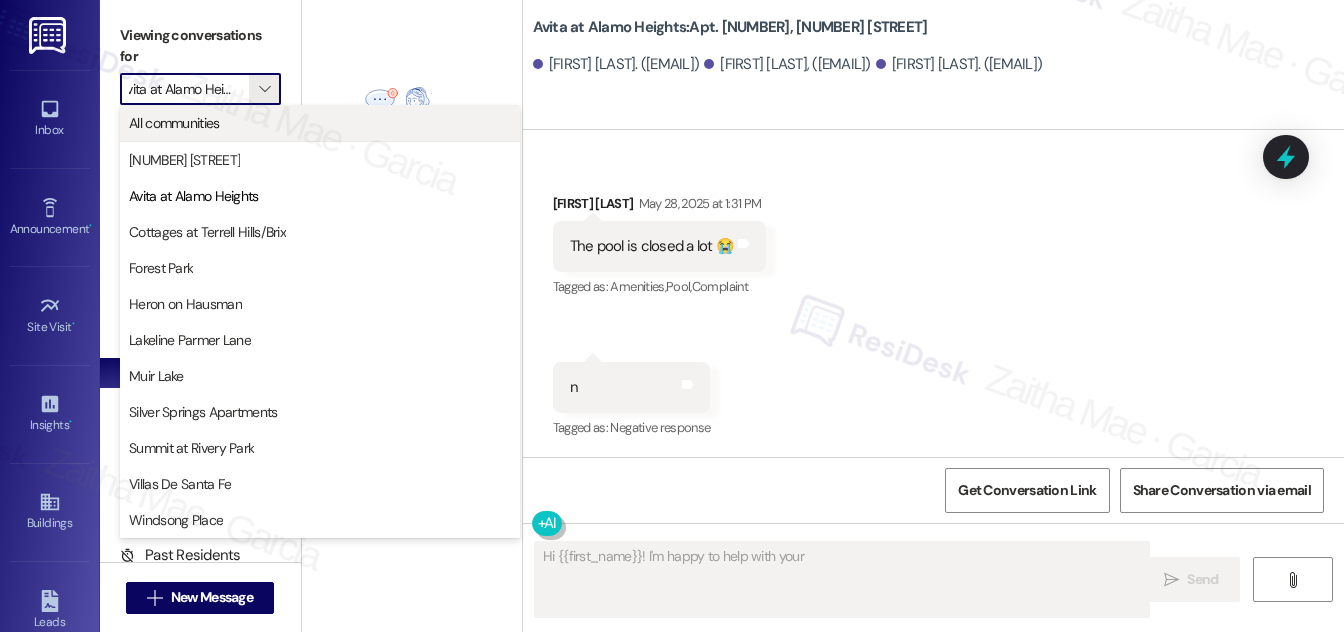 click on "All communities" at bounding box center (174, 123) 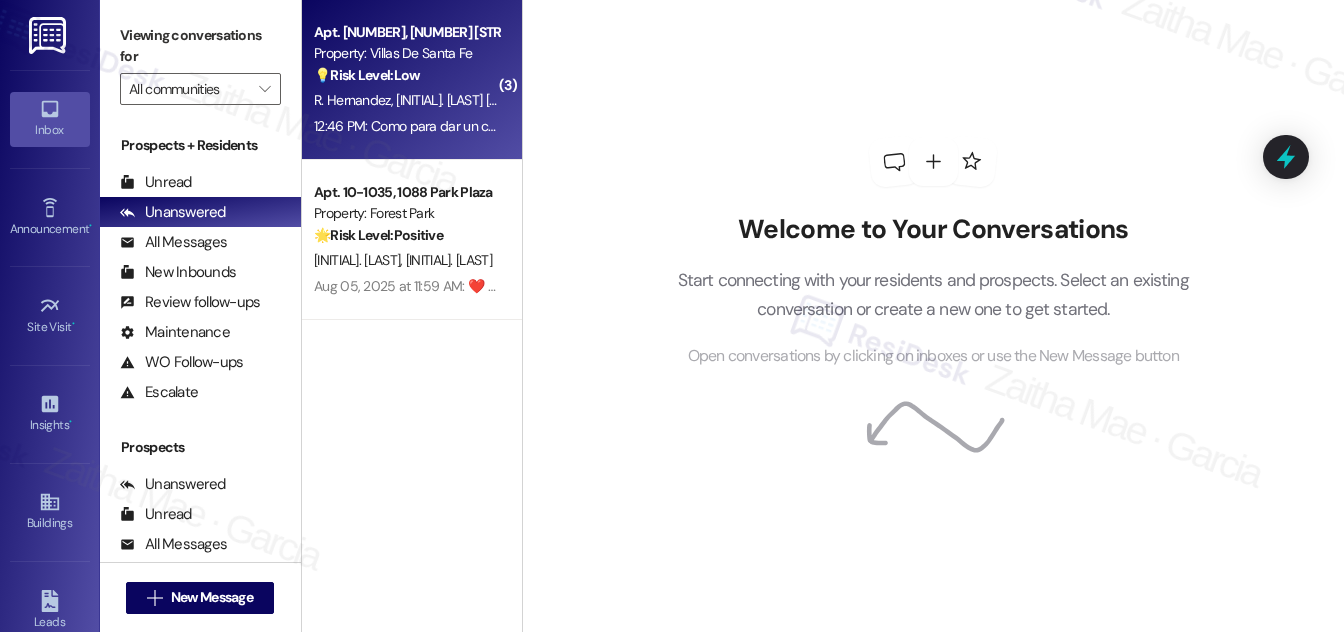 click on "Property: Villas De Santa Fe" at bounding box center [406, 53] 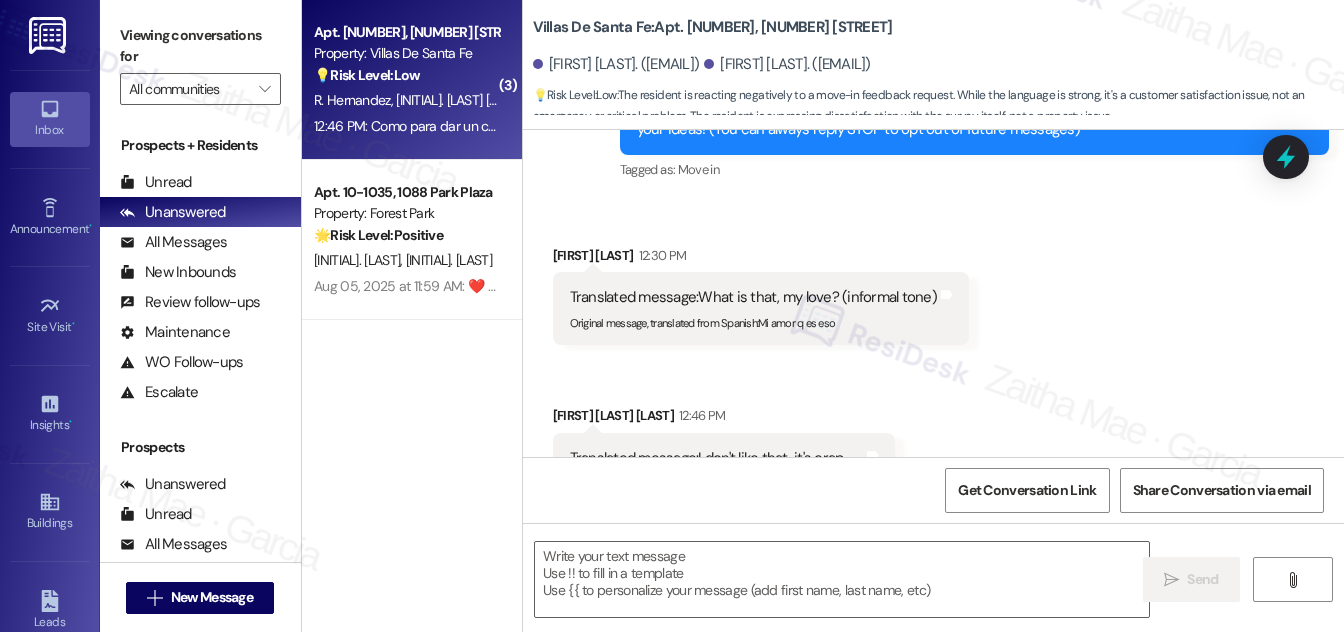 type on "Fetching suggested responses. Please feel free to read through the conversation in the meantime." 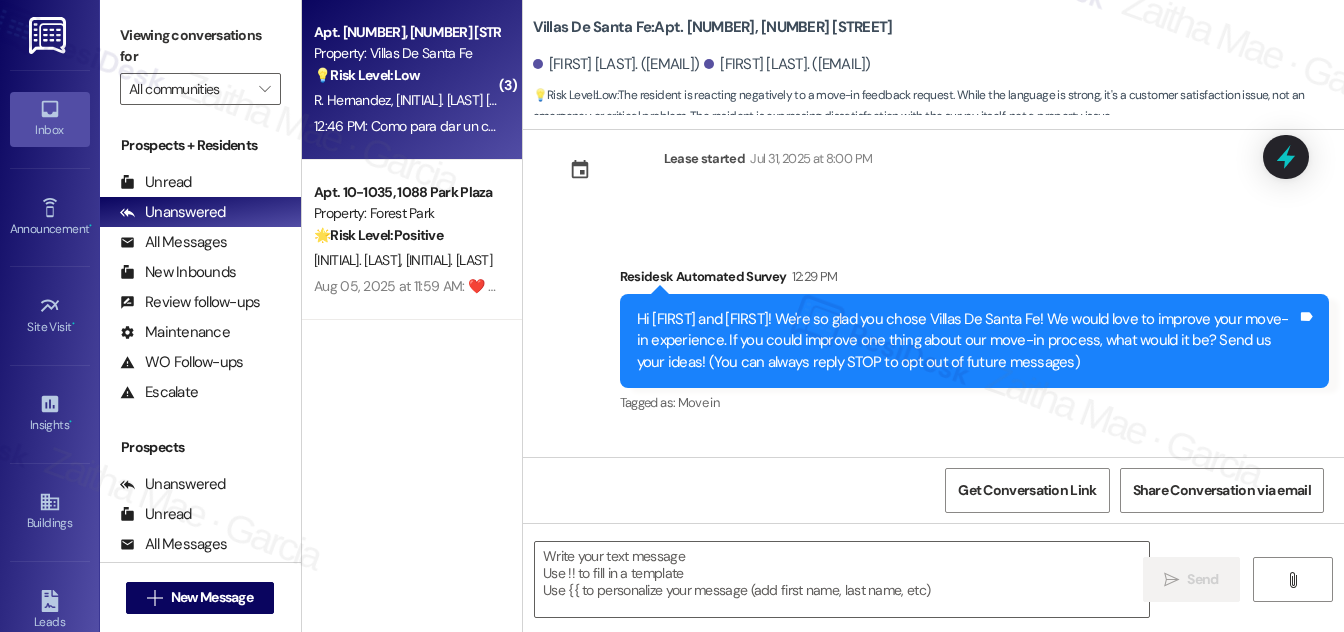 scroll, scrollTop: 90, scrollLeft: 0, axis: vertical 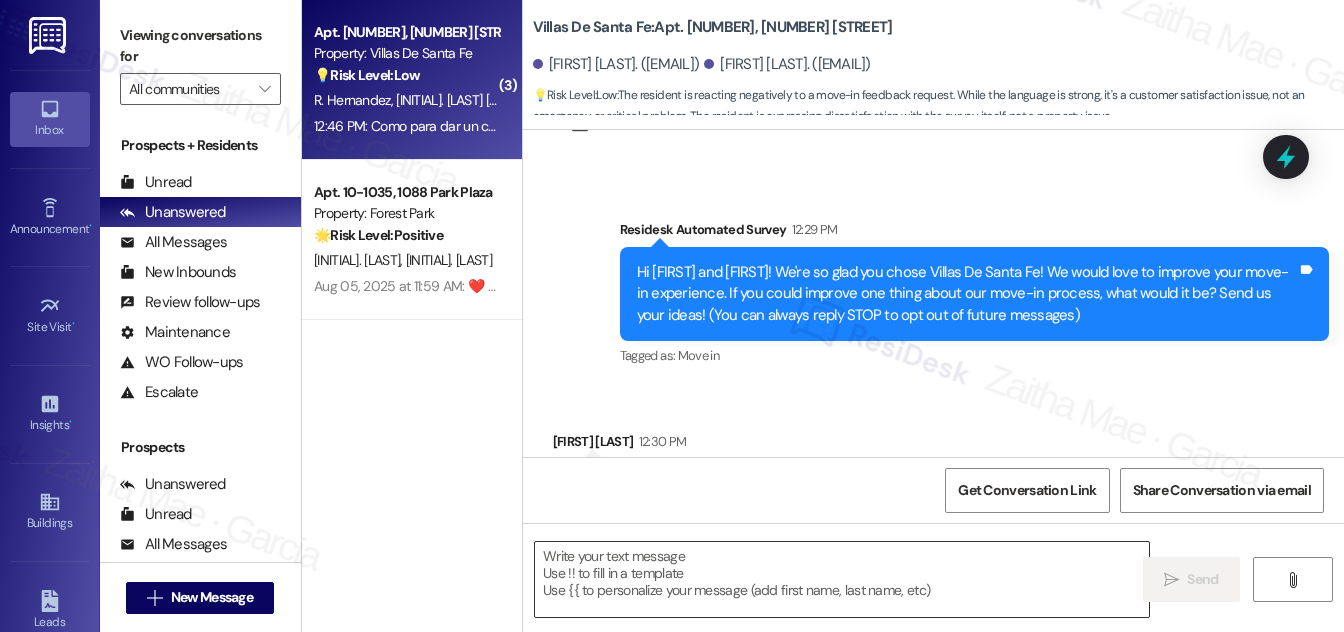 click at bounding box center [842, 579] 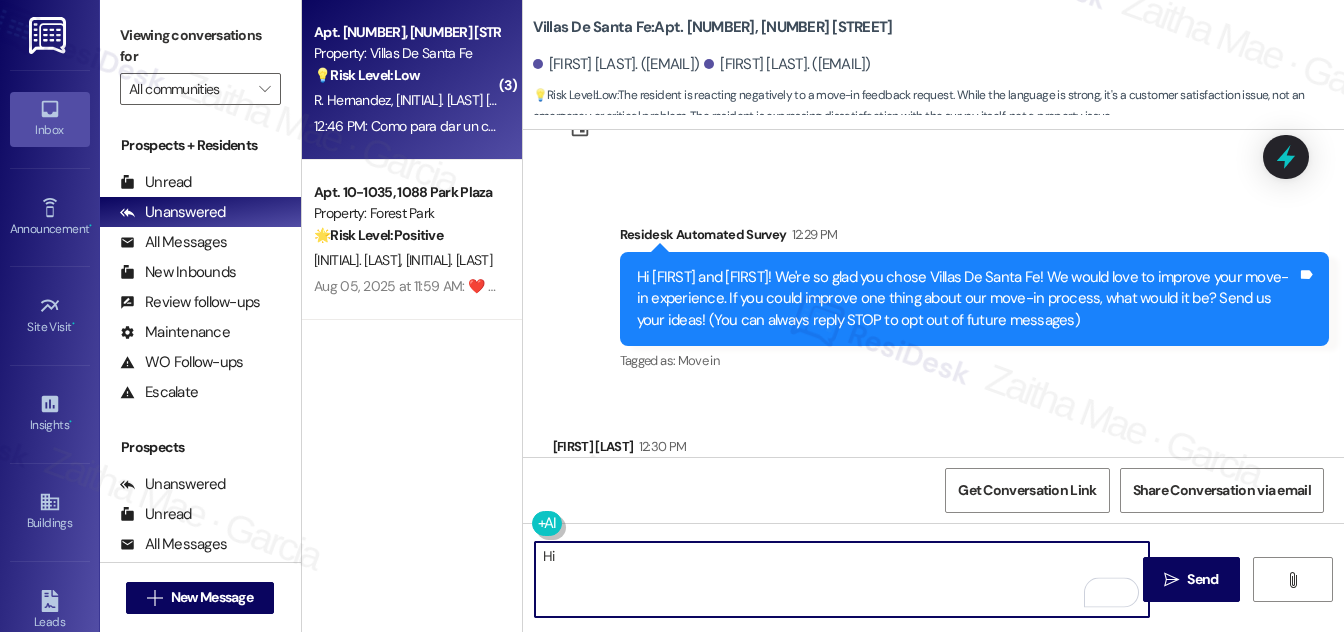 scroll, scrollTop: 272, scrollLeft: 0, axis: vertical 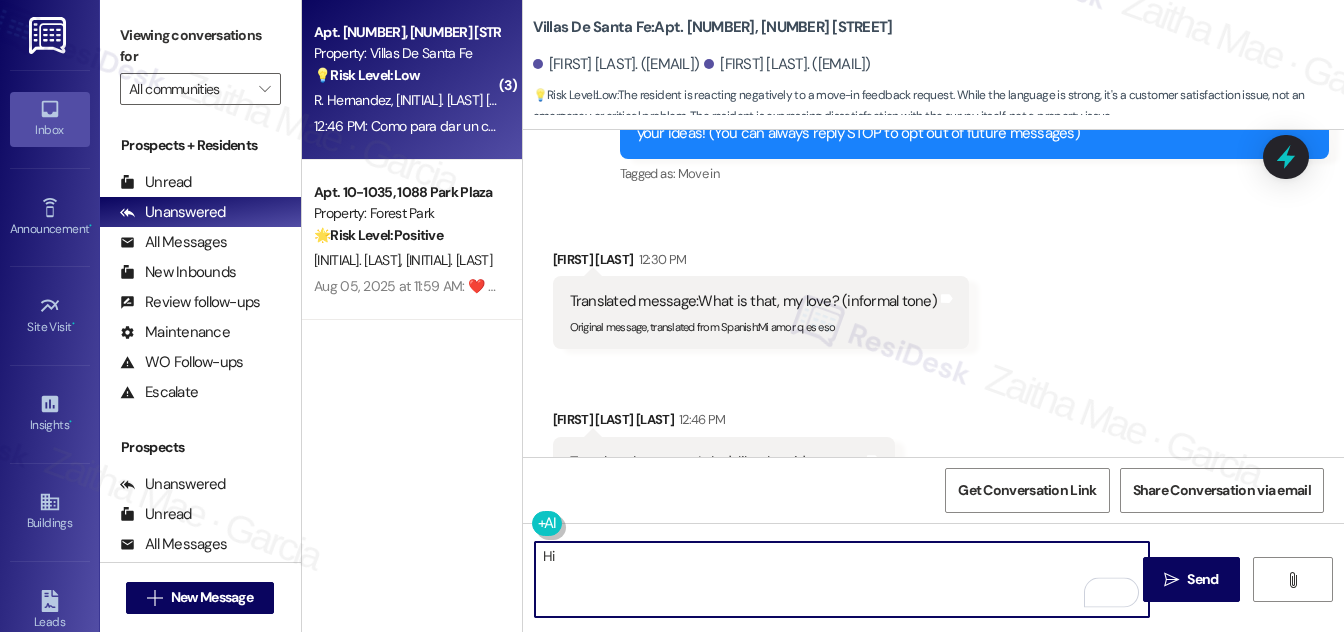click on "[FIRST] [LAST] [TIME]" at bounding box center (761, 263) 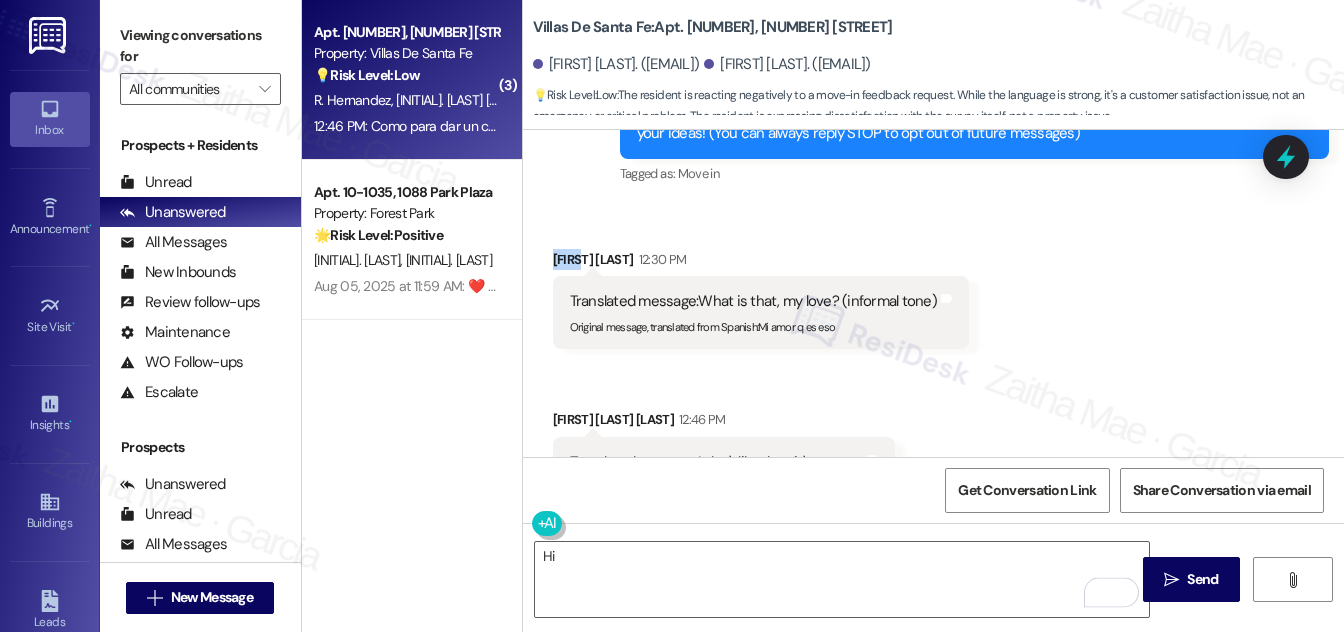 click on "[FIRST] [LAST] [TIME]" at bounding box center [761, 263] 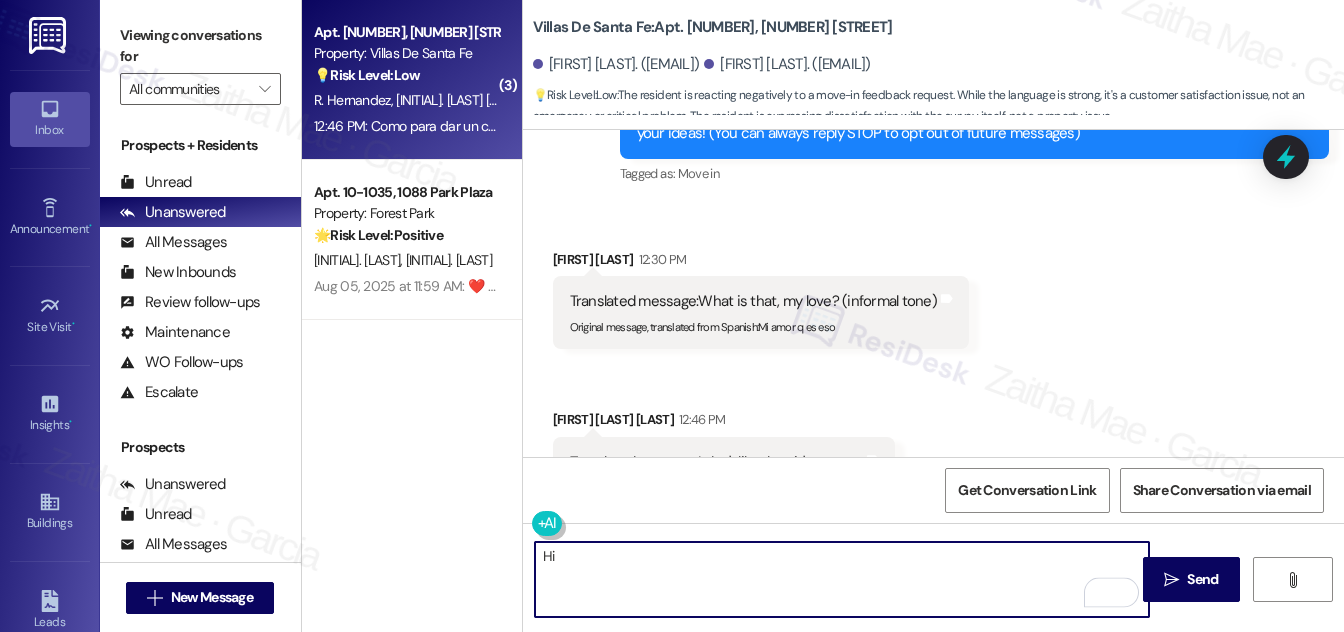 click on "Hi" at bounding box center [842, 579] 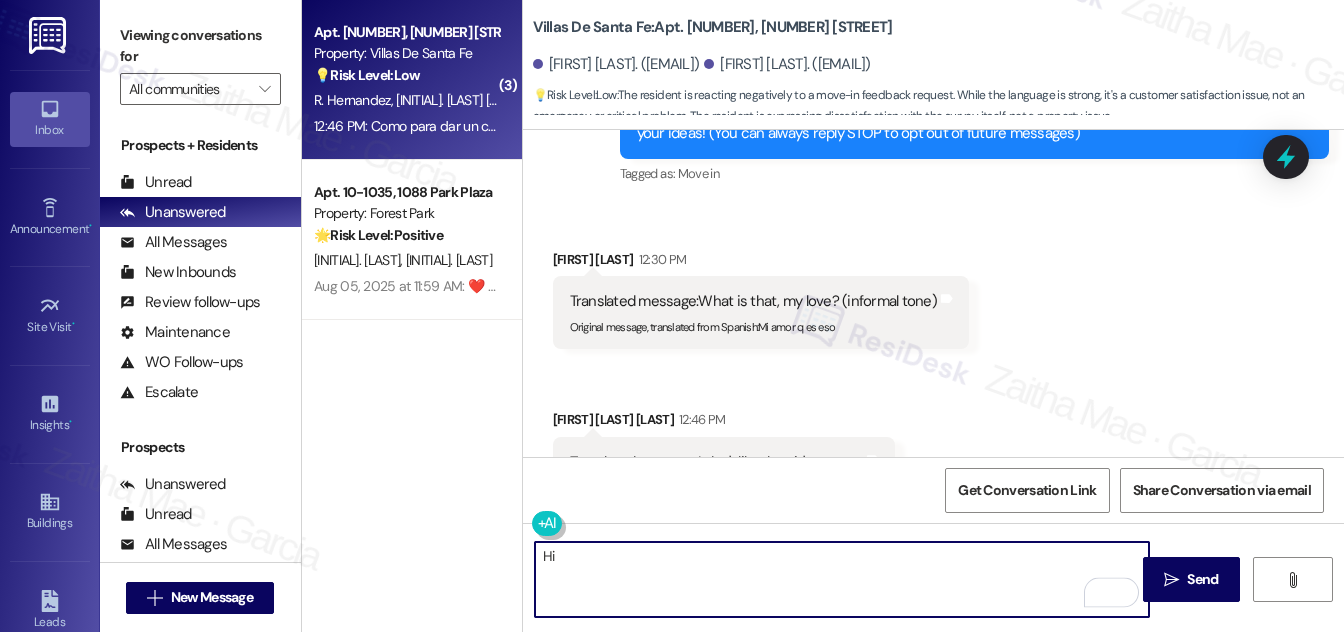 paste on "[FIRST]" 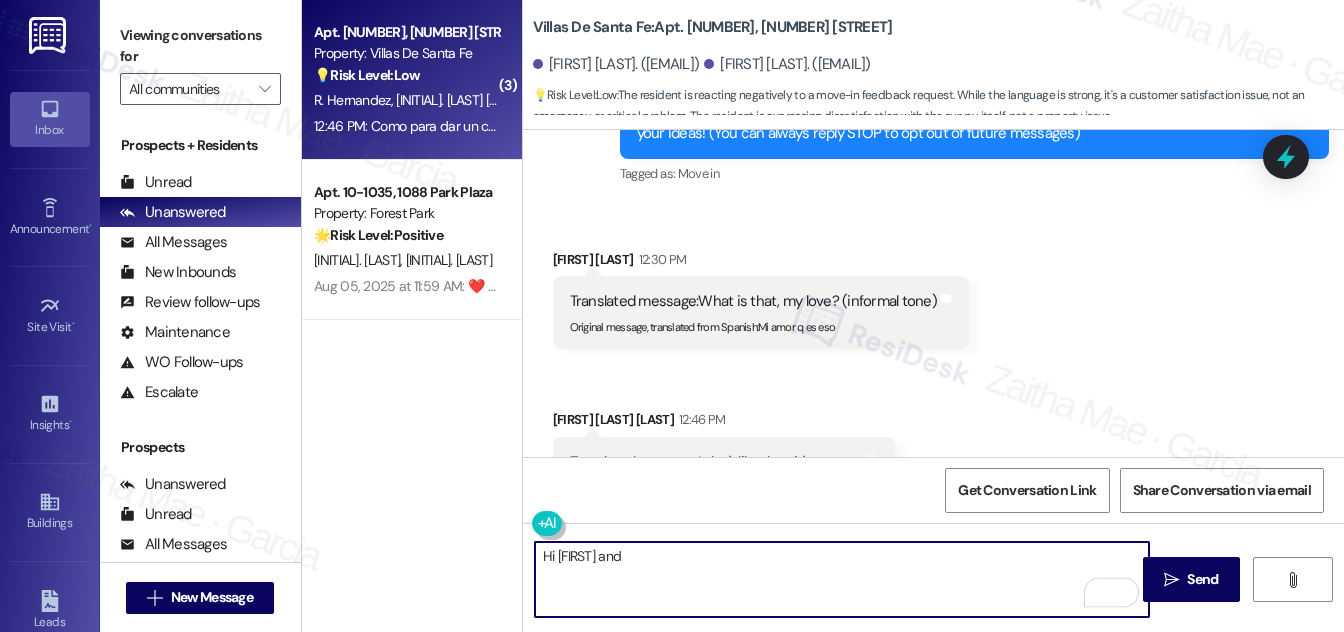 click on "[FIRST] [LAST] 12:46 PM" at bounding box center [724, 423] 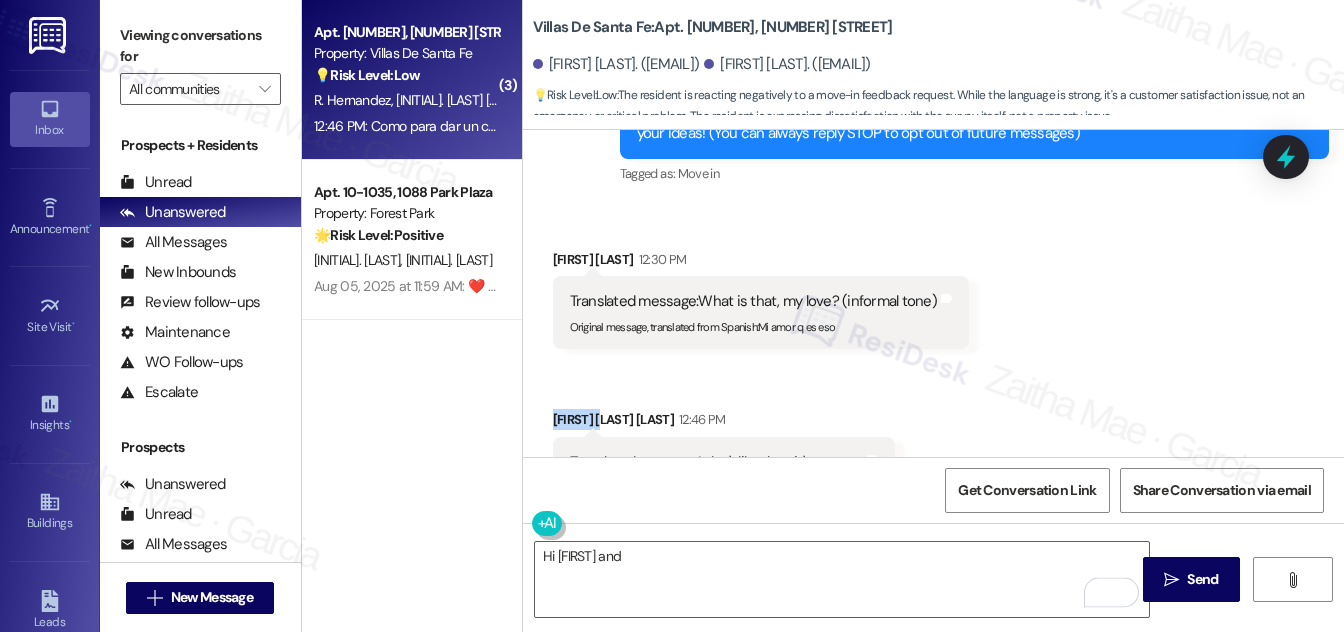 click on "[FIRST] [LAST] 12:46 PM" at bounding box center [724, 423] 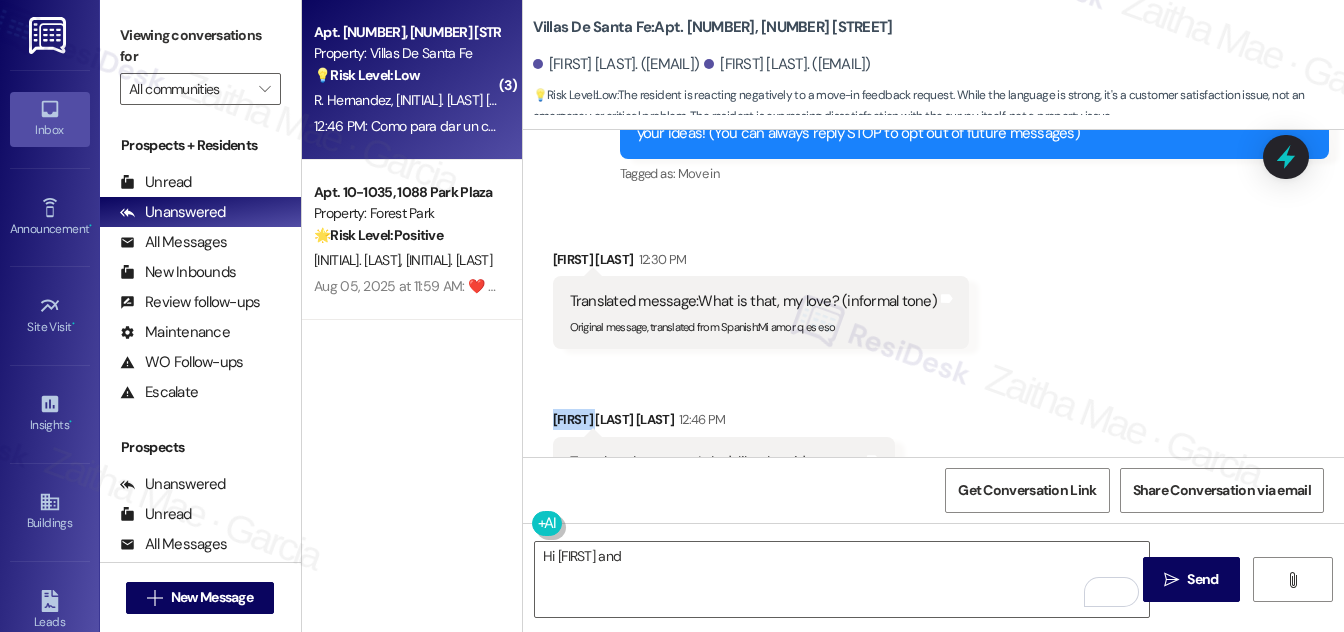 copy on "[FIRST]" 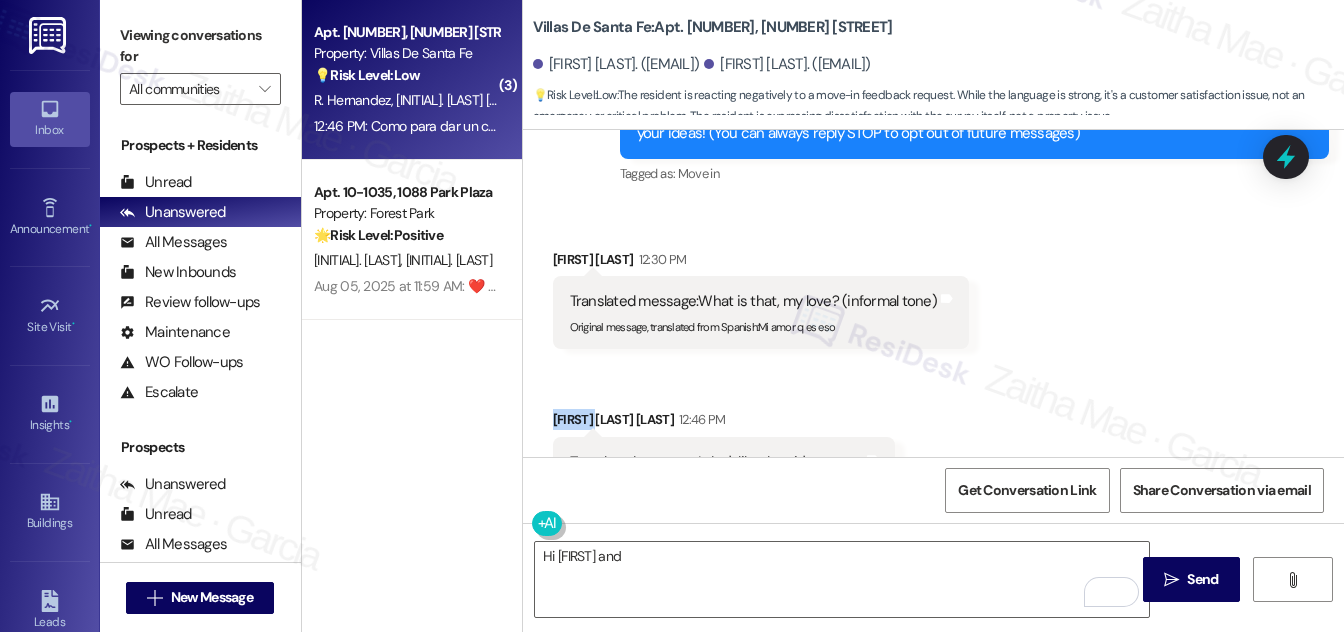 scroll, scrollTop: 363, scrollLeft: 0, axis: vertical 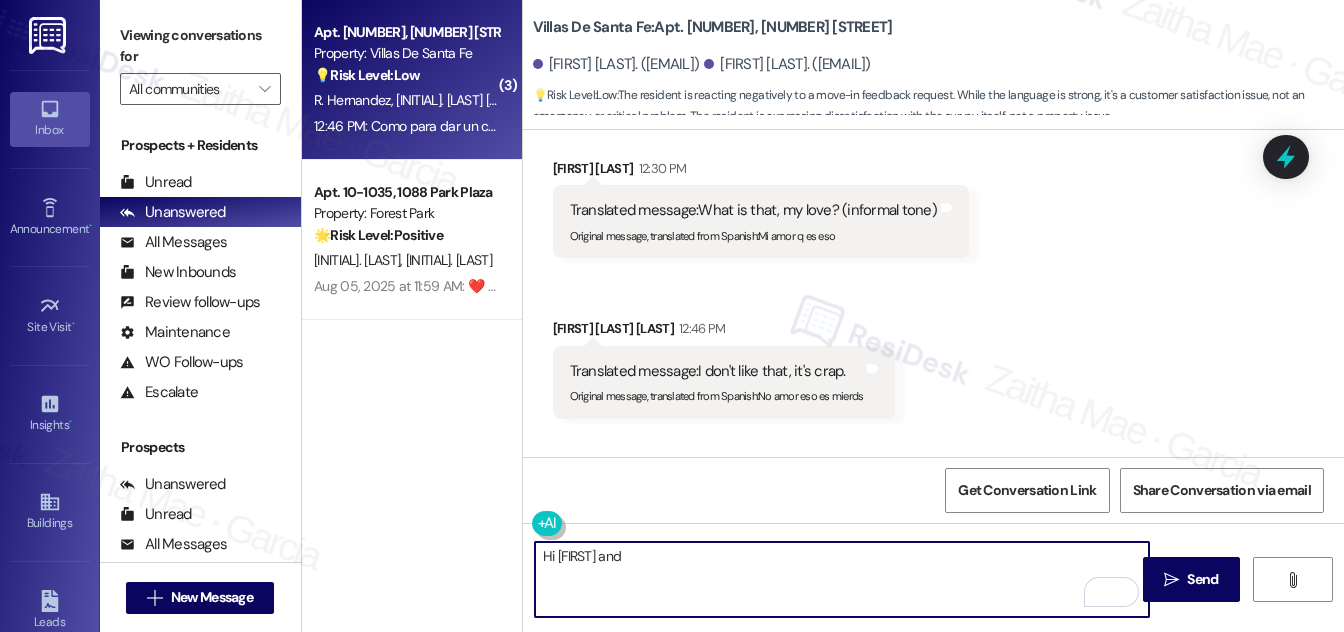 click on "Hi [FIRST] and" at bounding box center (842, 579) 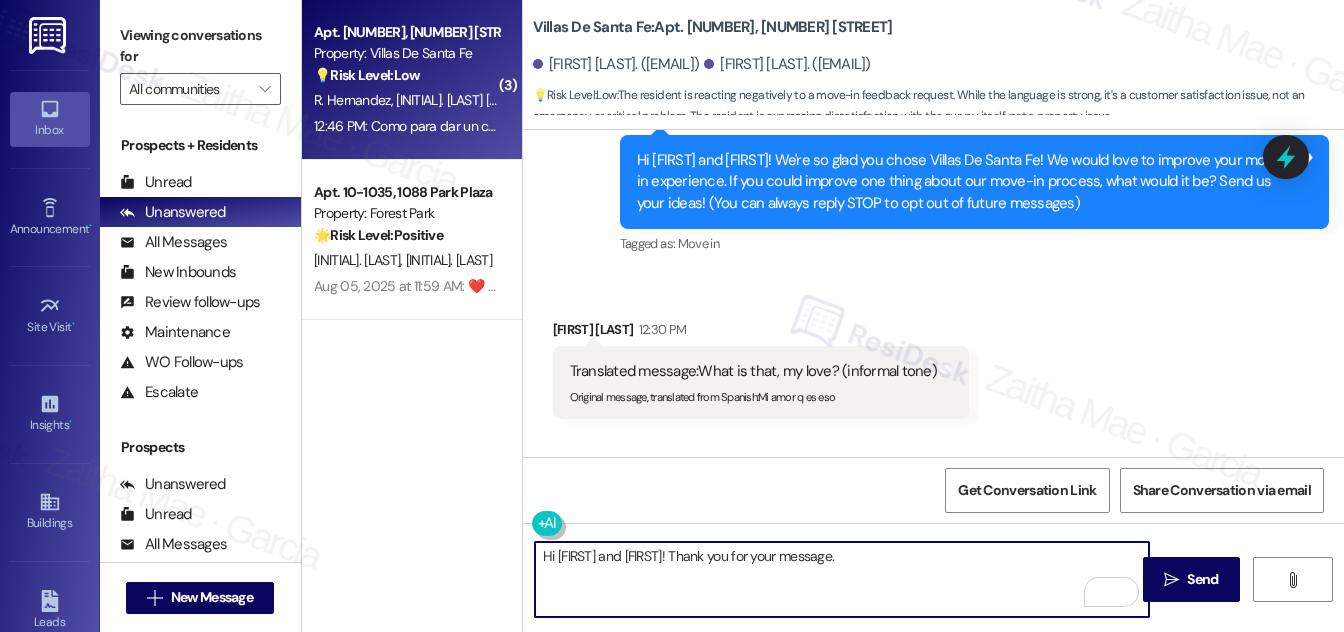scroll, scrollTop: 181, scrollLeft: 0, axis: vertical 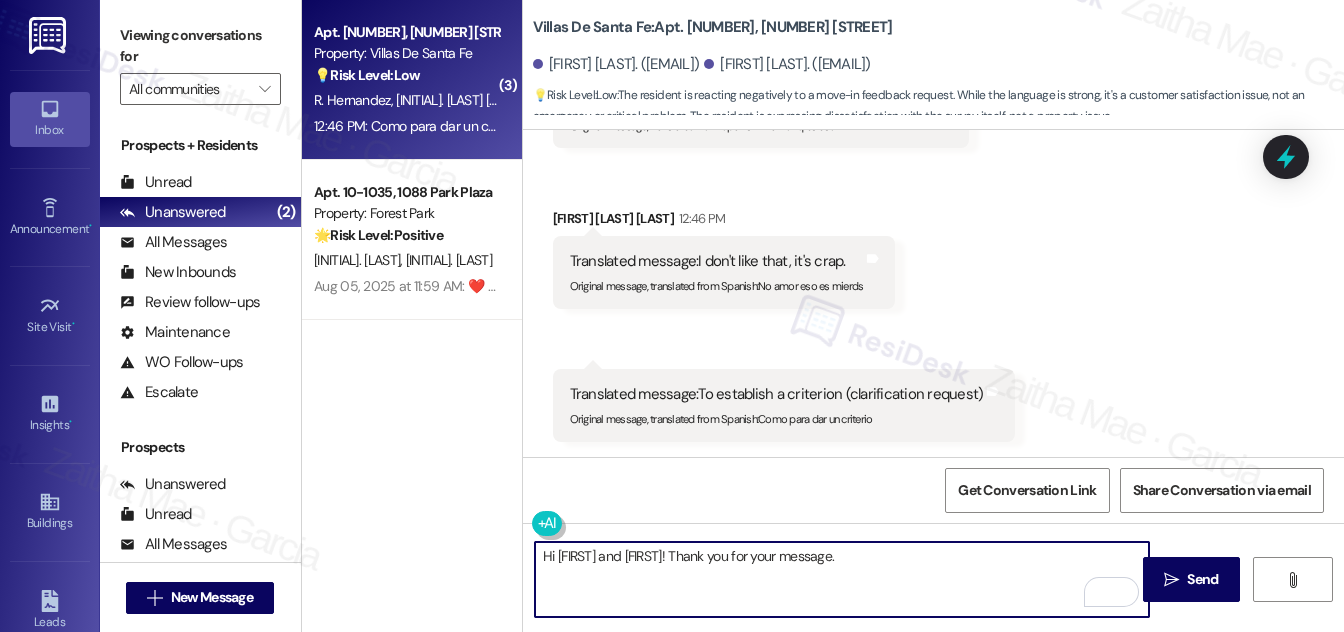 paste on "Your input is valuable to us as it helps us identify areas for improvement in serving our residents. Please feel free to reach out if you have other concerns!" 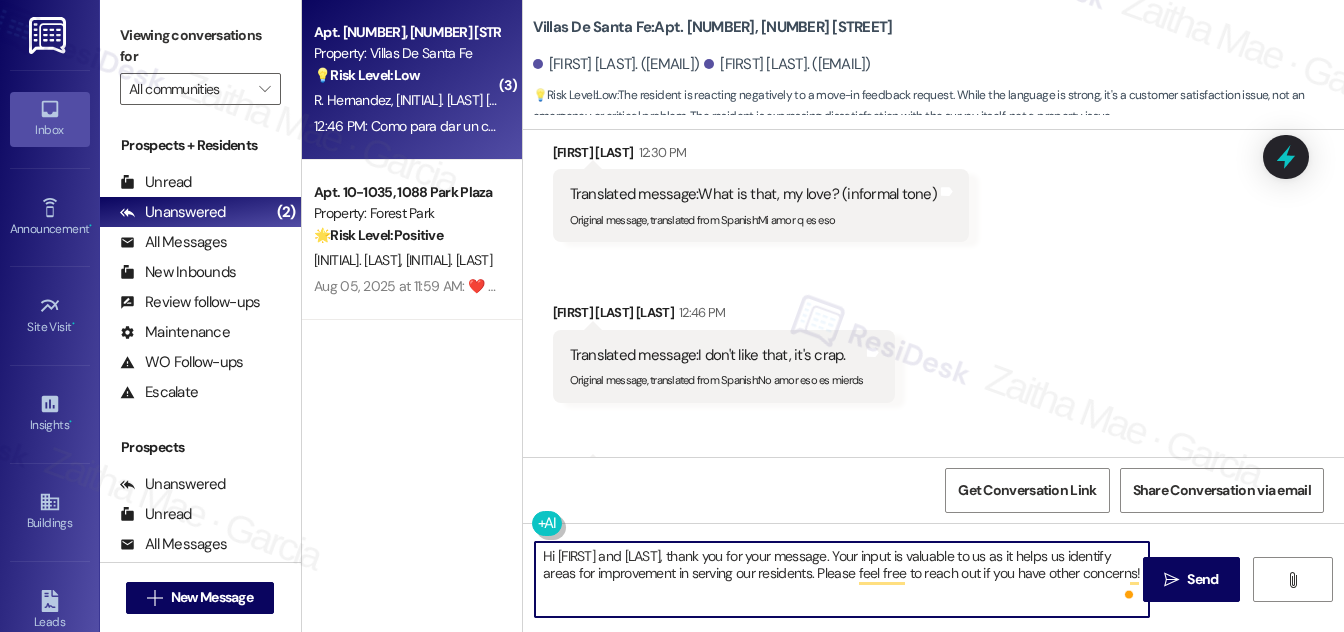 scroll, scrollTop: 382, scrollLeft: 0, axis: vertical 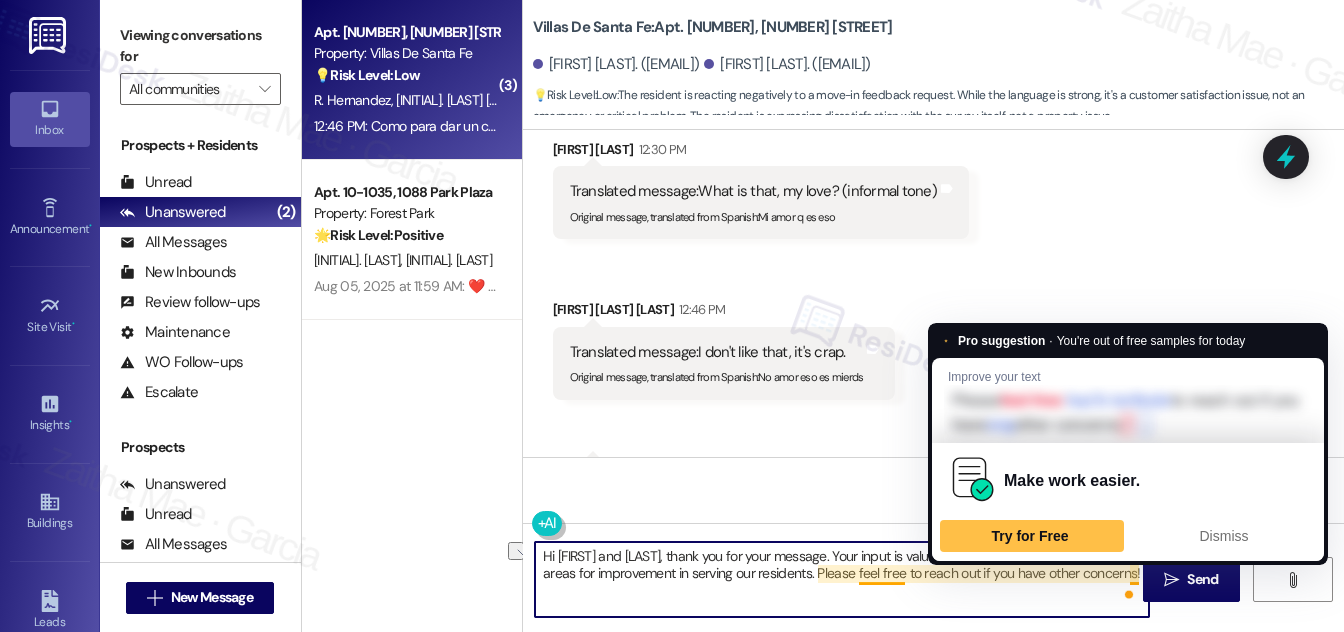 drag, startPoint x: 907, startPoint y: 572, endPoint x: 1136, endPoint y: 575, distance: 229.01965 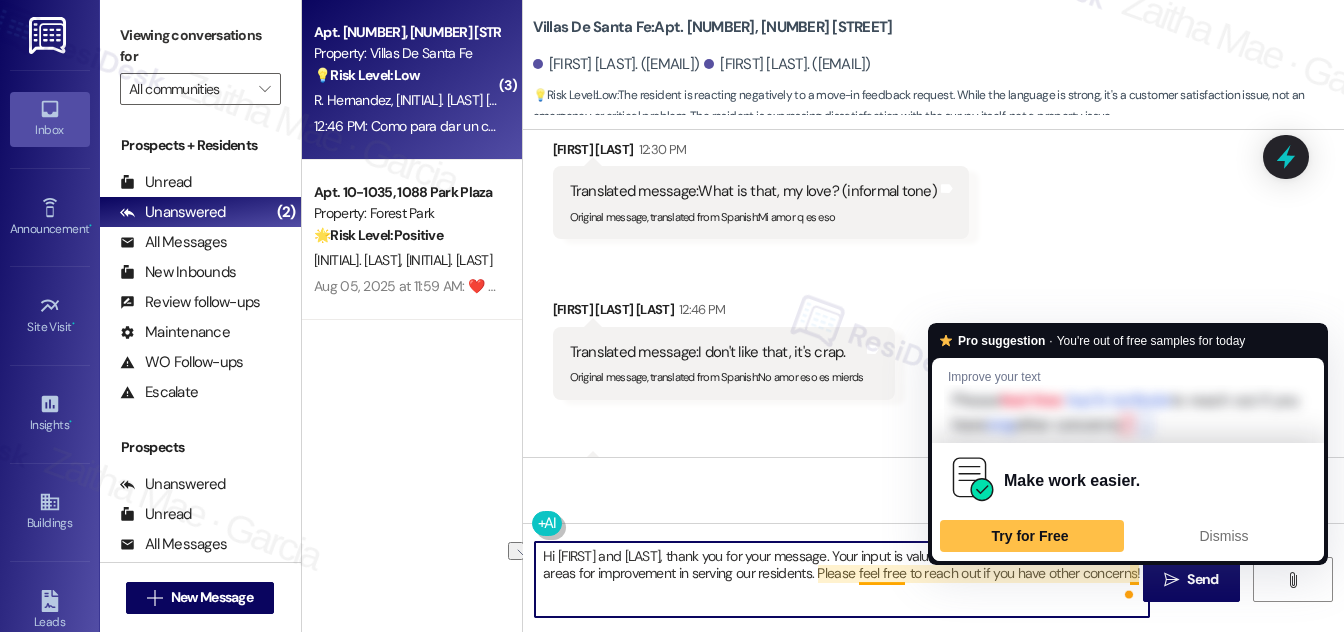 click on "Hi [FIRST] and [LAST], thank you for your message. Your input is valuable to us as it helps us identify areas for improvement in serving our residents. Please feel free to reach out if you have other concerns!" at bounding box center [842, 579] 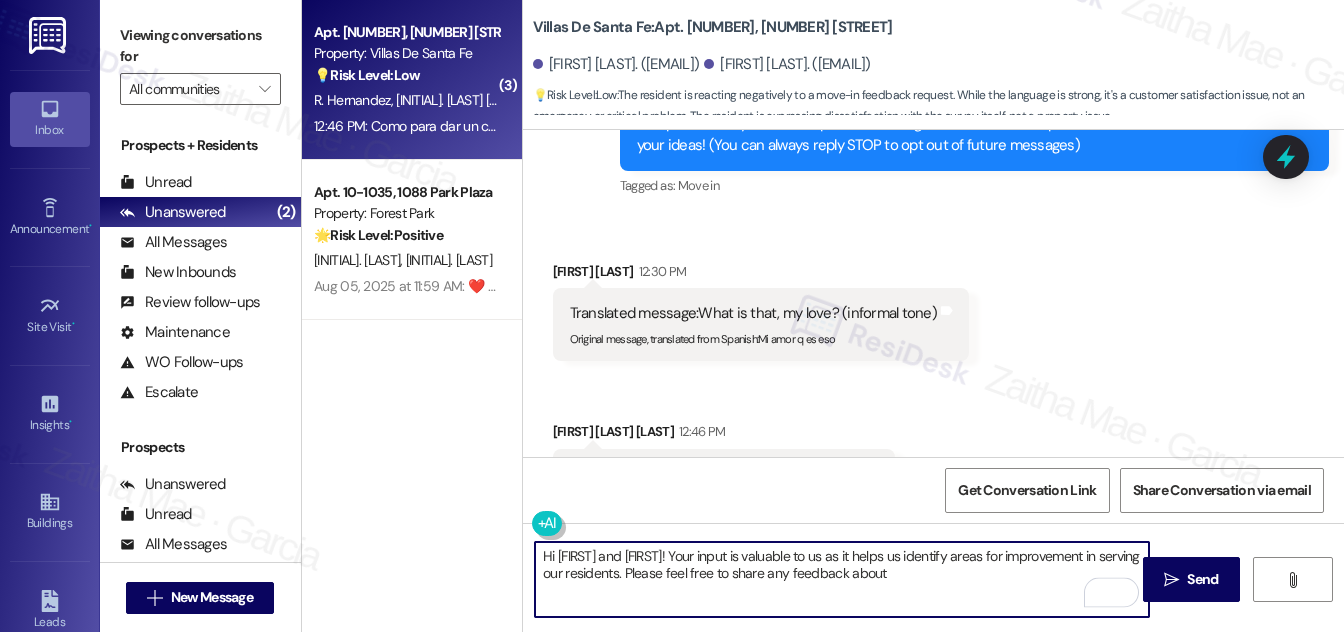 scroll, scrollTop: 200, scrollLeft: 0, axis: vertical 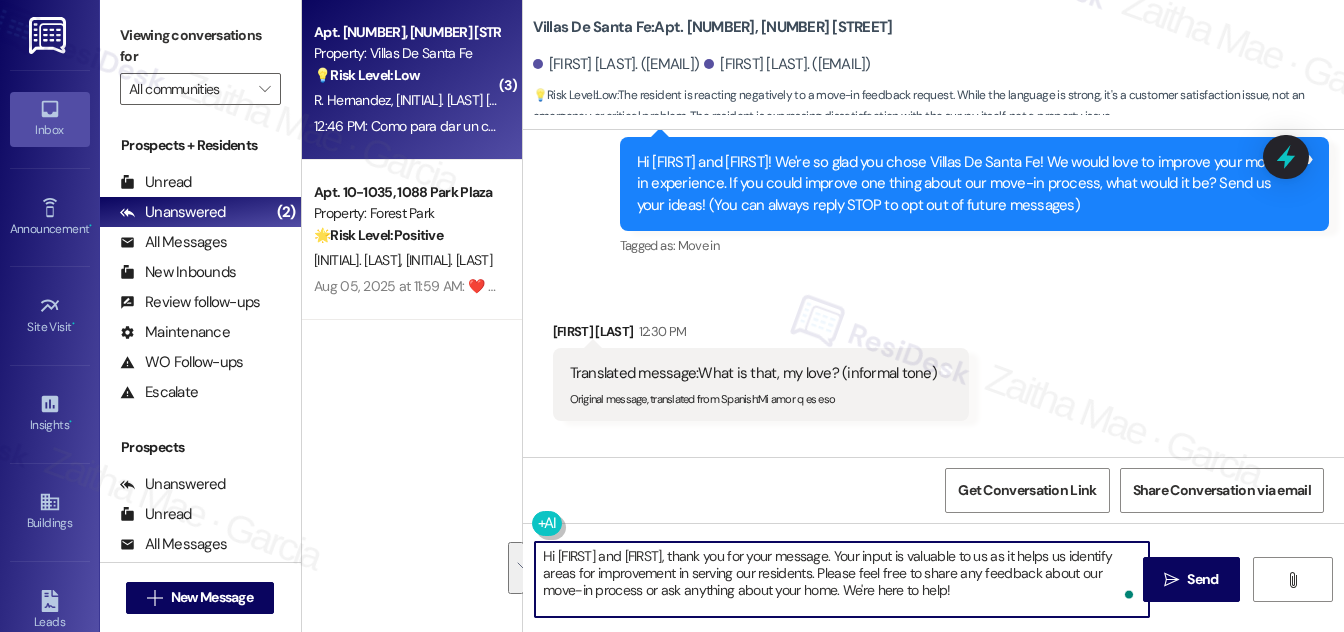 drag, startPoint x: 539, startPoint y: 552, endPoint x: 938, endPoint y: 586, distance: 400.446 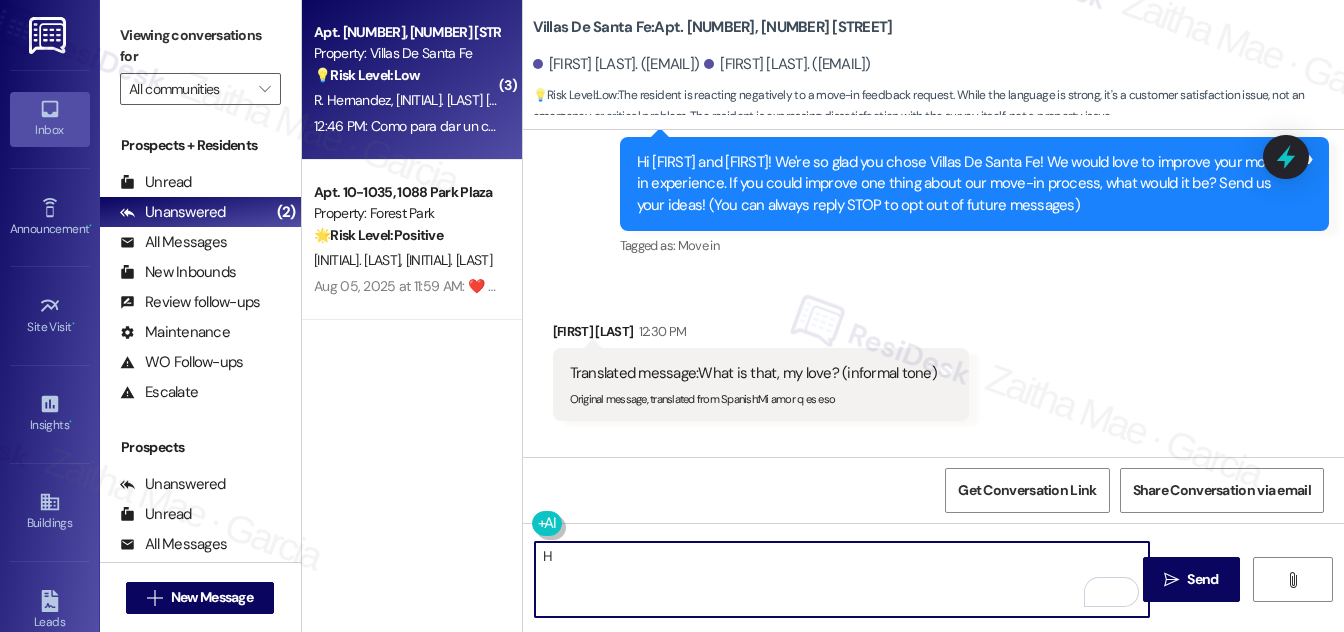 paste on "i [FIRST] and [FIRST]! Your input is important to us and helps us improve the way we serve our residents. Please feel free to share any feedback about the move-in process or ask any questions about your home. We’re here to help!" 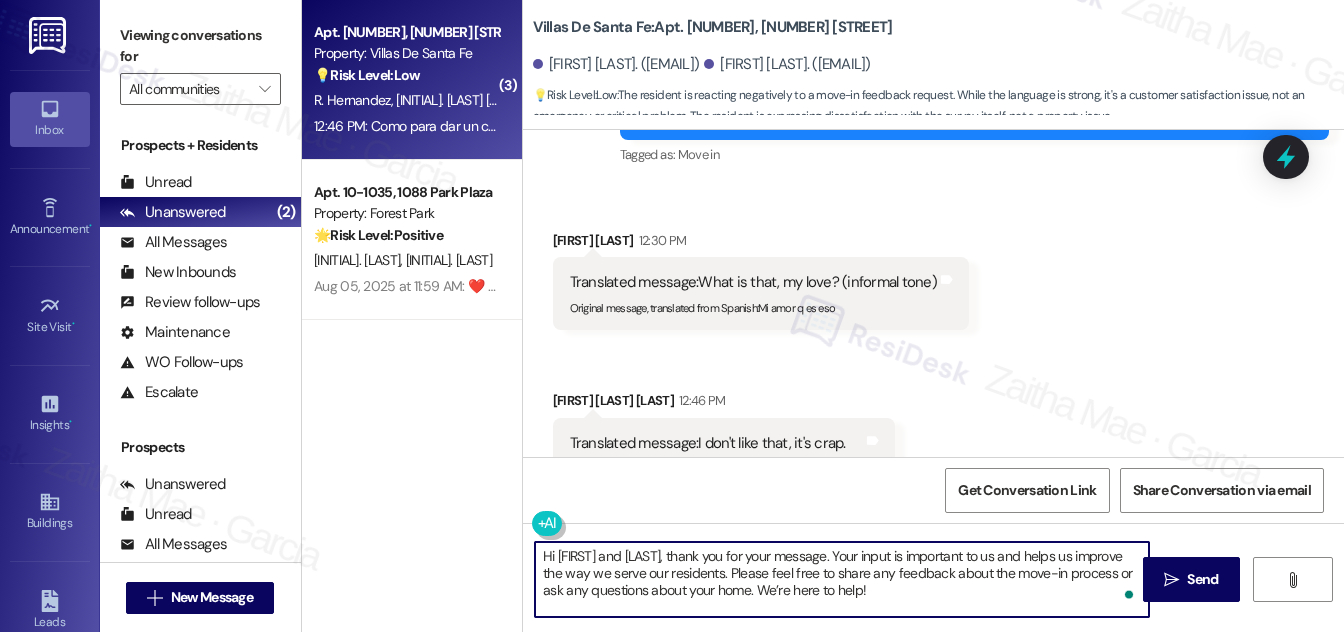 scroll, scrollTop: 382, scrollLeft: 0, axis: vertical 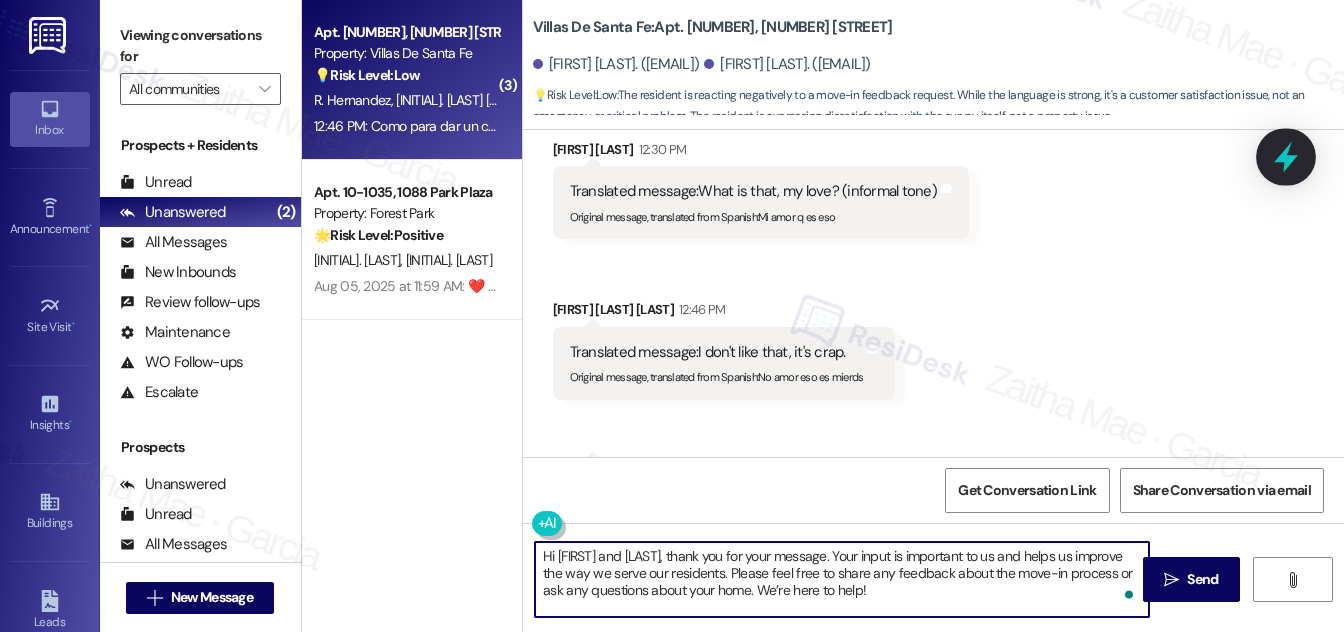 type on "Hi [FIRST] and [LAST], thank you for your message. Your input is important to us and helps us improve the way we serve our residents. Please feel free to share any feedback about the move-in process or ask any questions about your home. We’re here to help!" 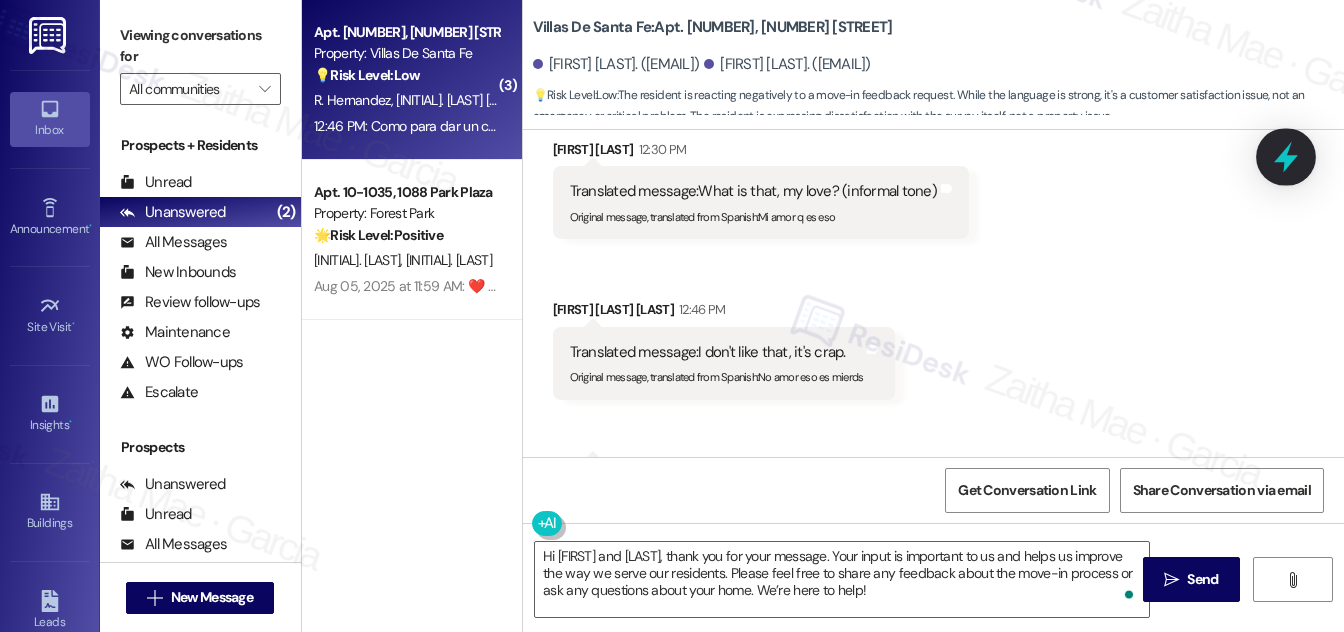 click 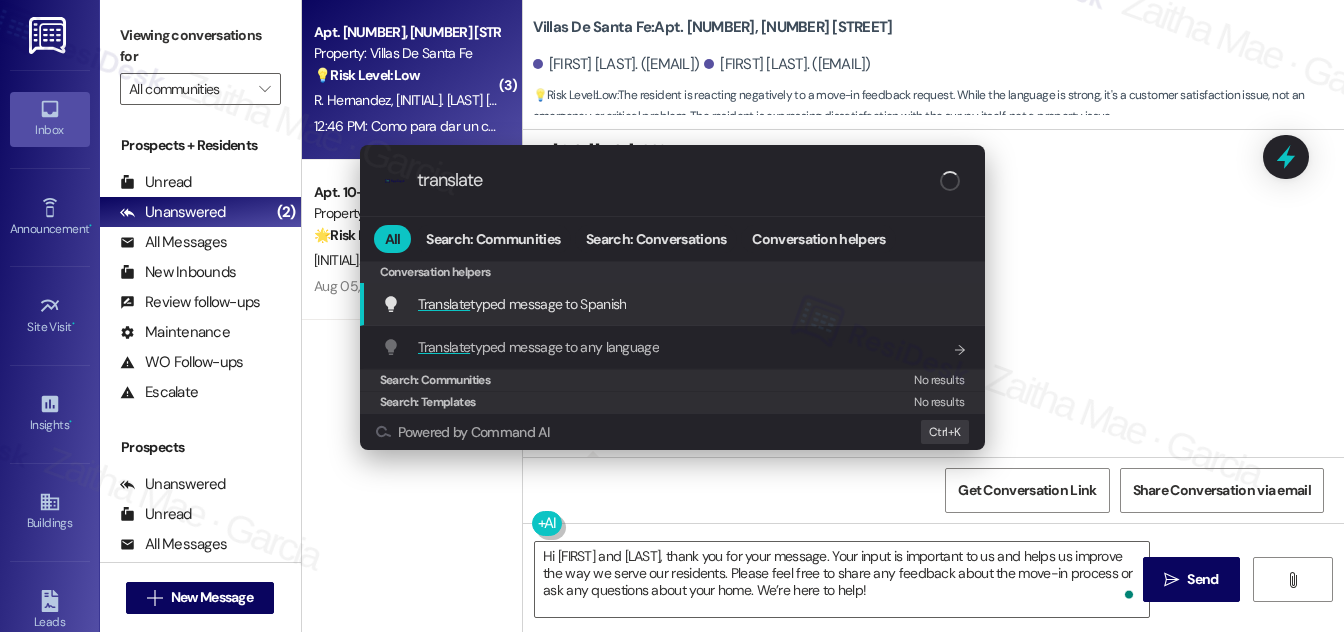 type on "translate" 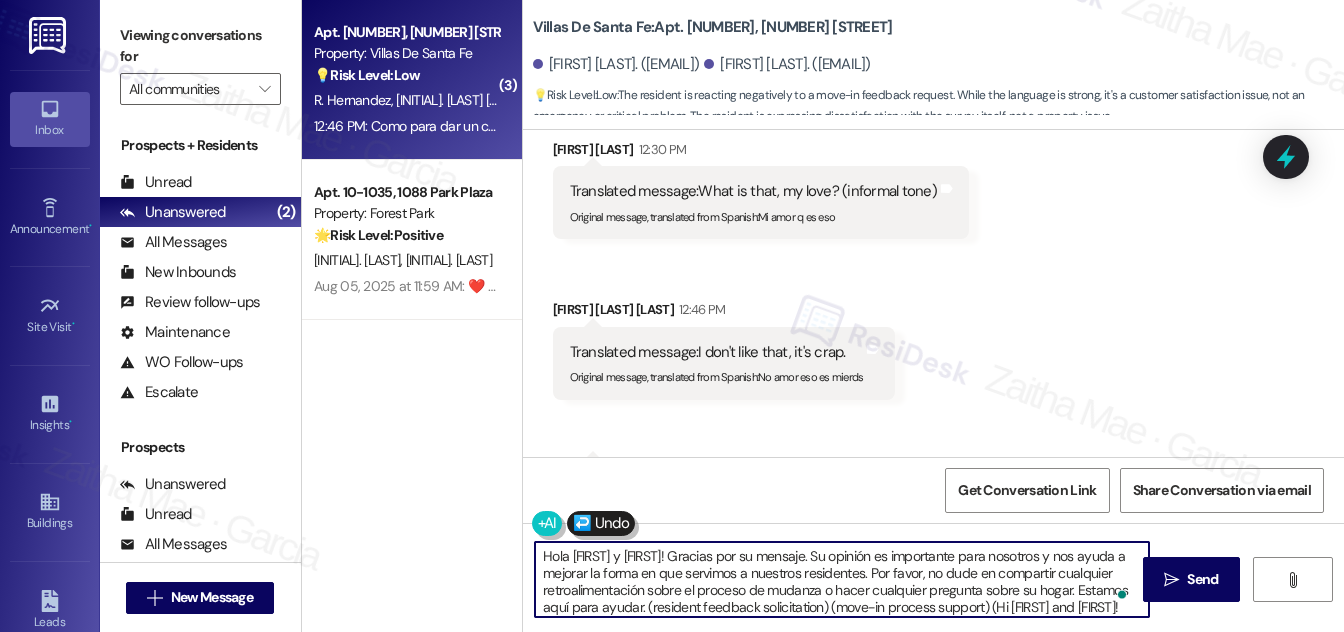 type on "Hola [FIRST] y [LAST], gracias por su mensaje. Su opinión es importante para nosotros y nos ayuda a mejorar la forma en que servimos a nuestros residentes. Por favor, no dude en compartir cualquier retroalimentación sobre el proceso de mudanza o hacer cualquier pregunta sobre su hogar. Estamos aquí para ayudar. (resident feedback solicitation) (move-in process support) (Hi [FIRST] and [LAST], thank you for your message. Your input is important to us and helps us improve the way we serve our residents. Please feel free to share any feedback about the move-in process or ask any questions about your home. We’re here to help!)" 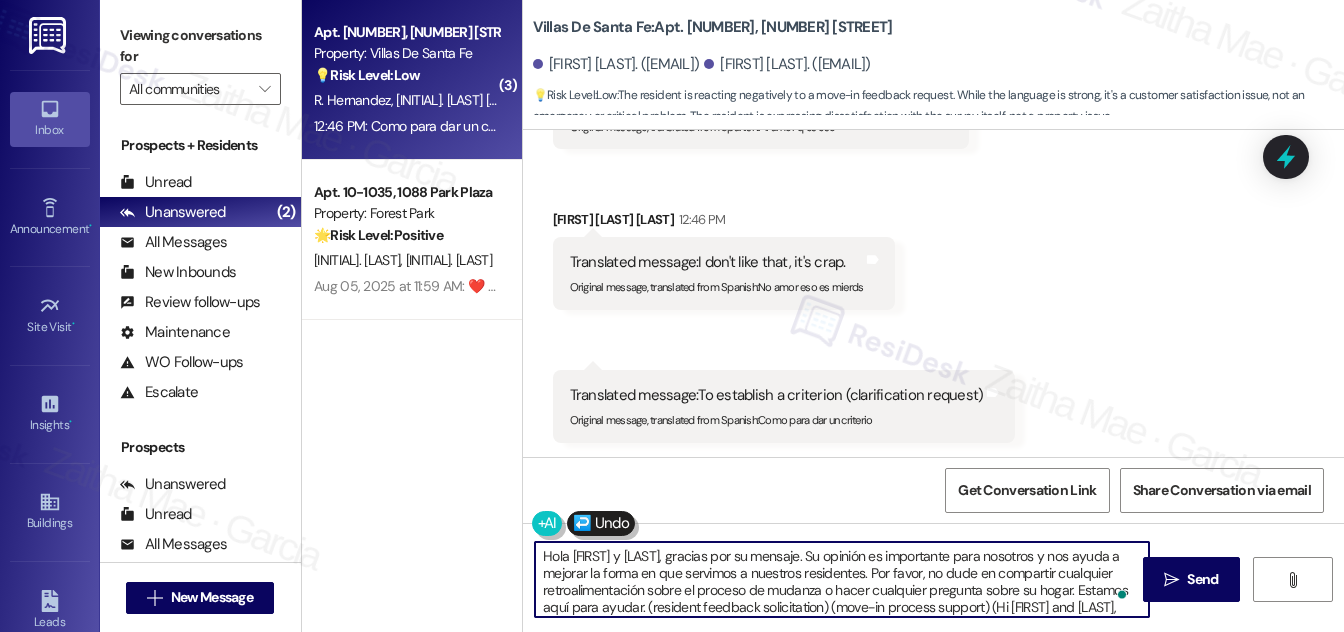 scroll, scrollTop: 473, scrollLeft: 0, axis: vertical 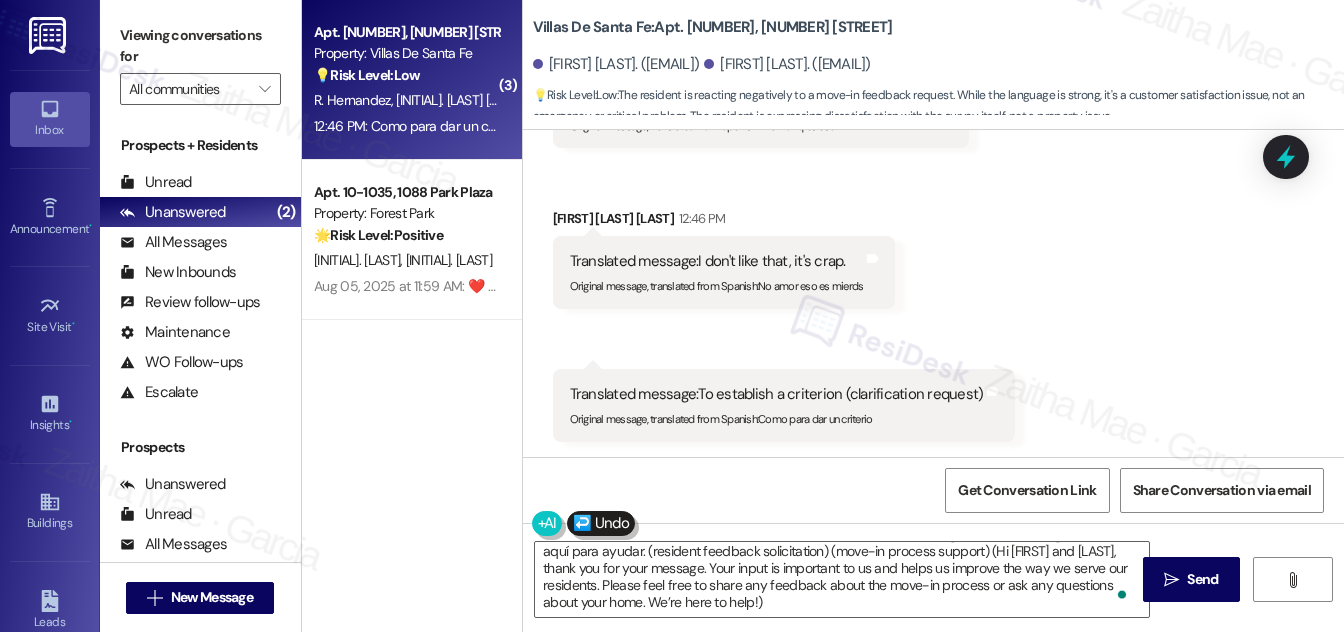 drag, startPoint x: 1203, startPoint y: 569, endPoint x: 1186, endPoint y: 538, distance: 35.35534 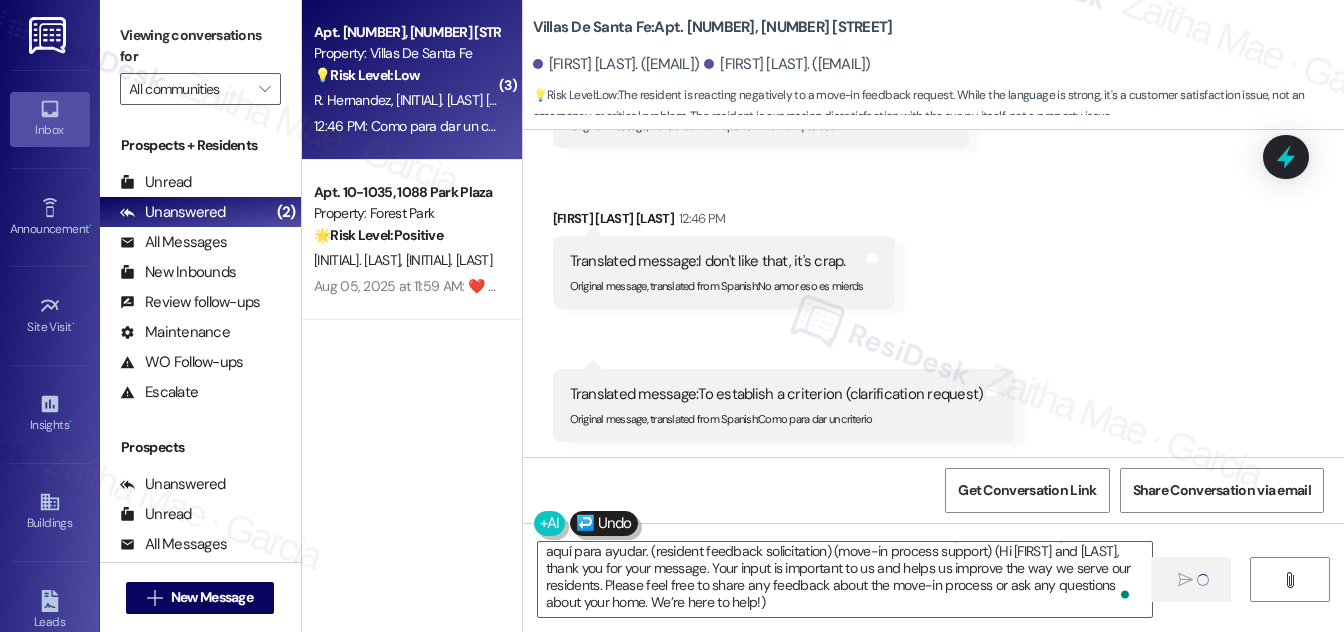 type 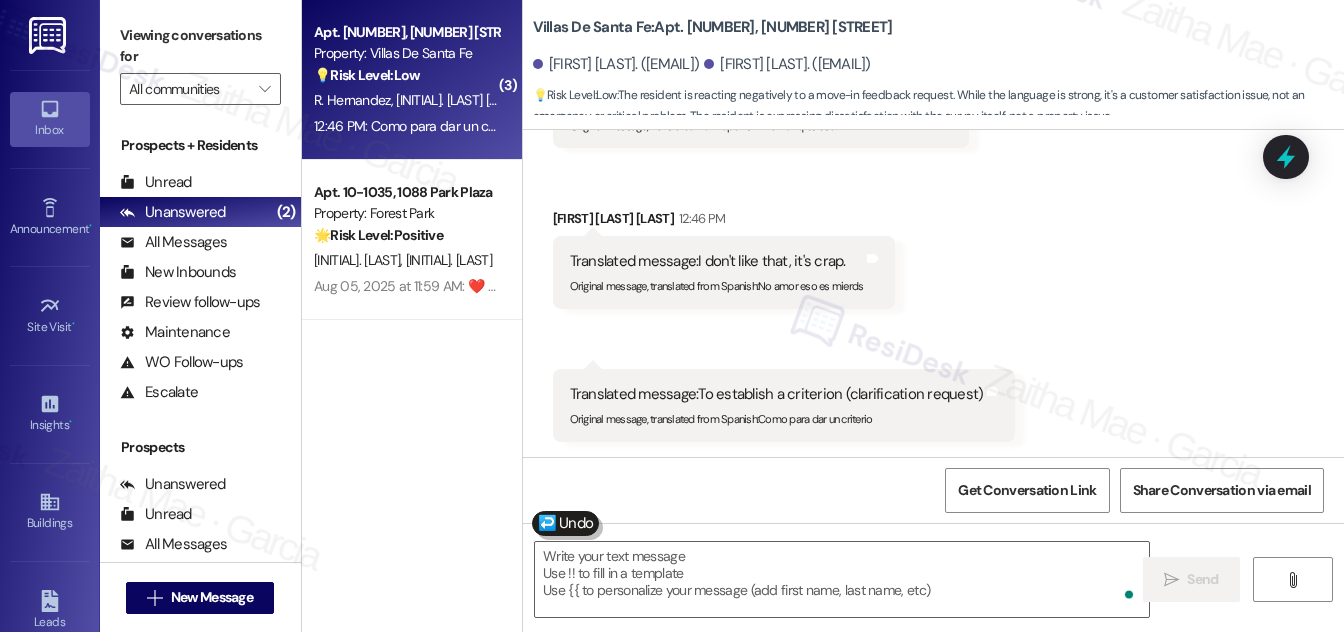 scroll, scrollTop: 0, scrollLeft: 0, axis: both 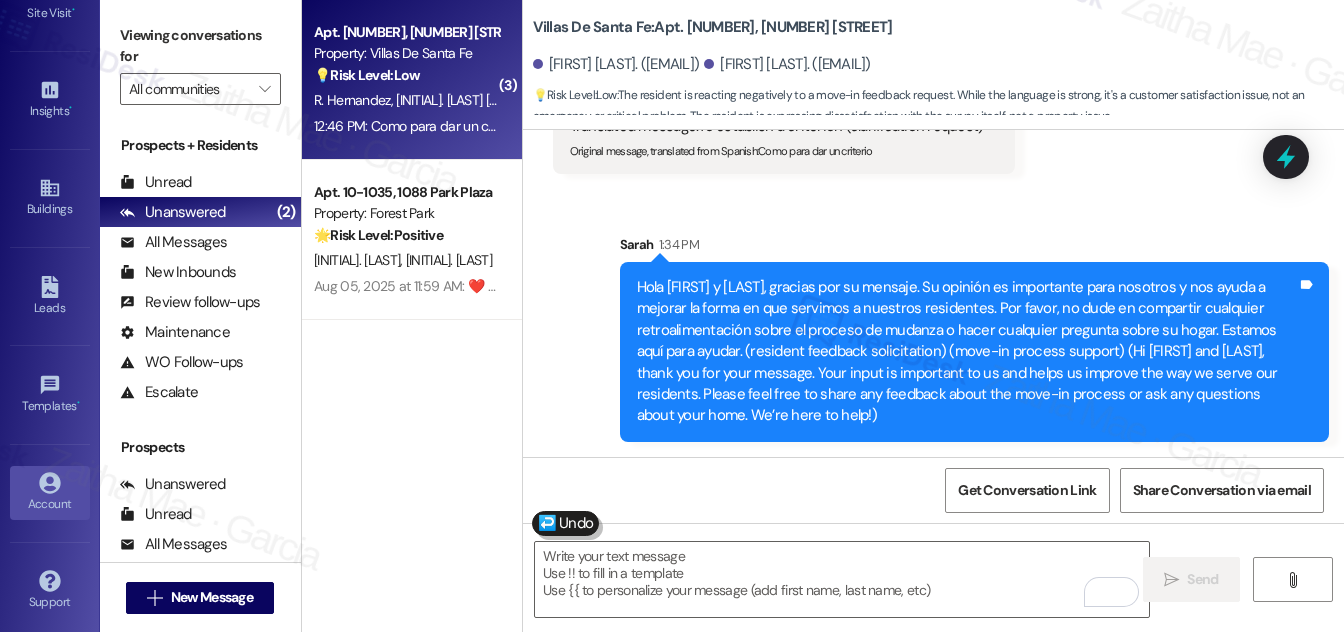 click on "Account" at bounding box center (50, 504) 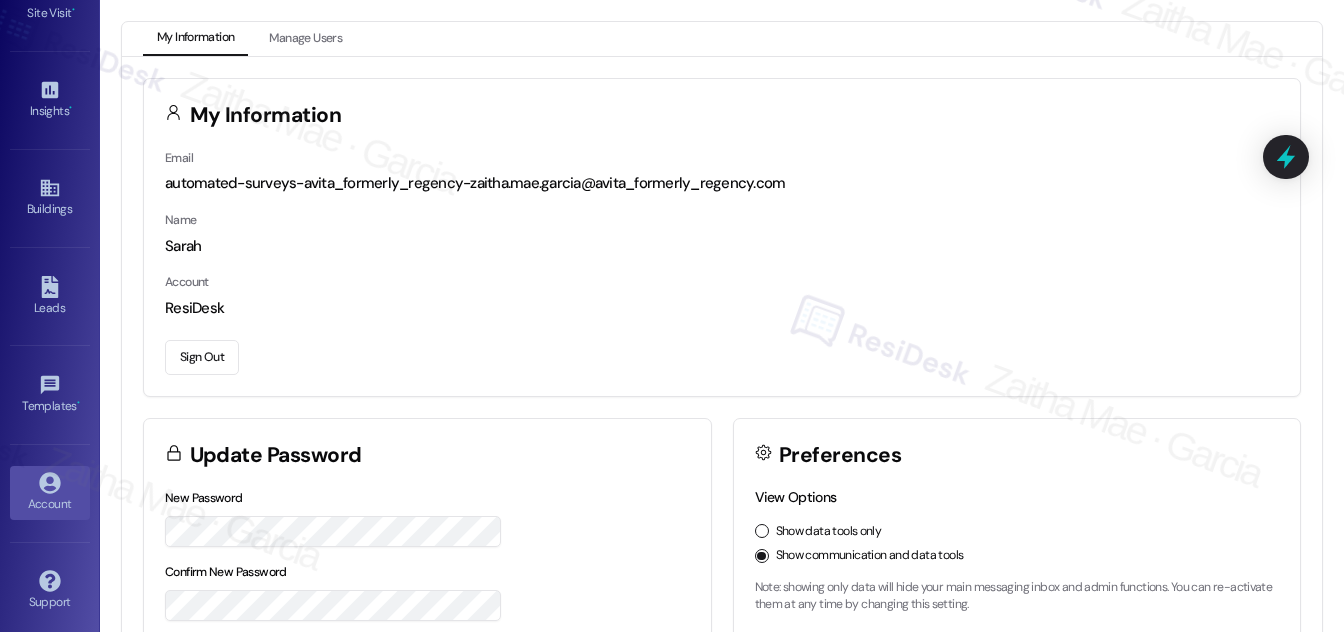 click on "Sign Out" at bounding box center (202, 357) 